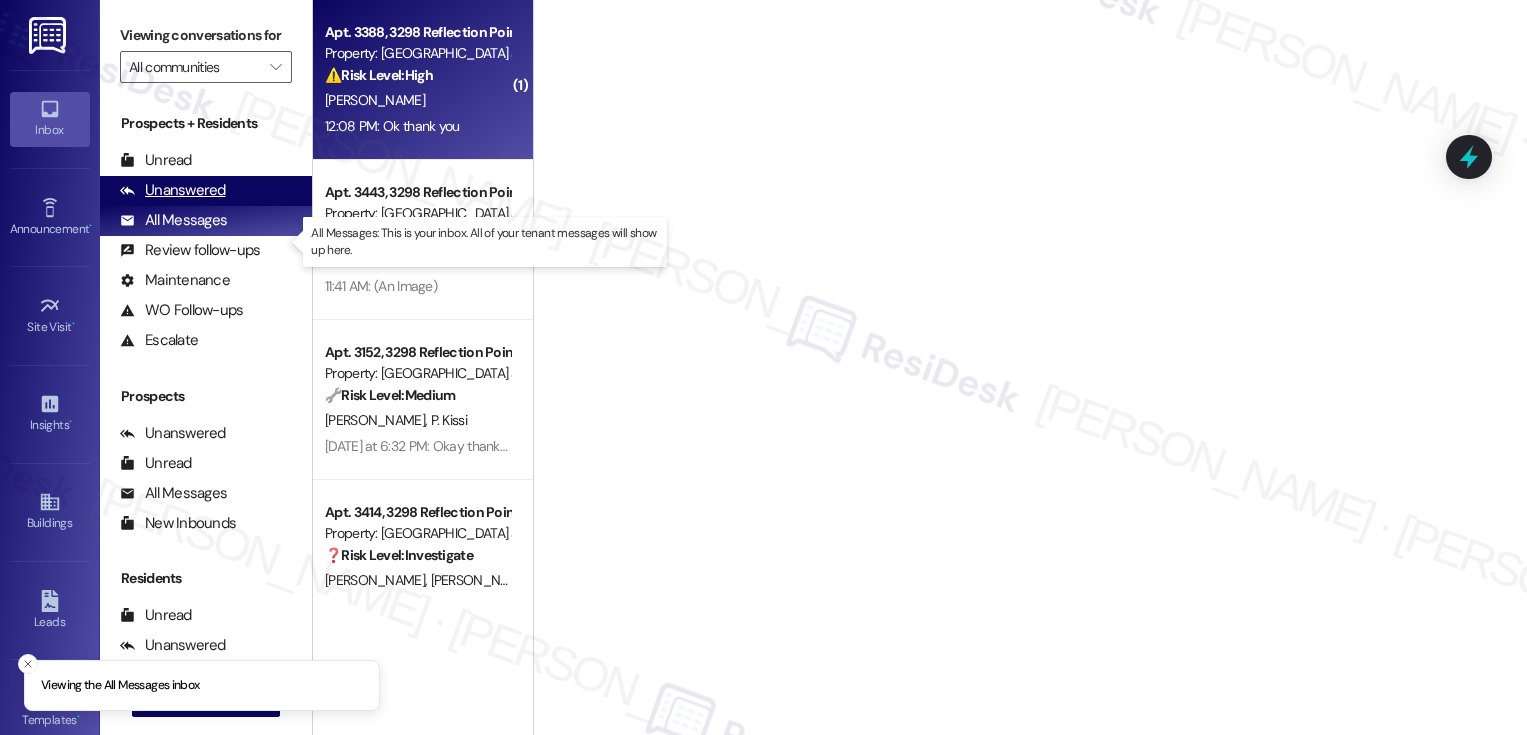 scroll, scrollTop: 0, scrollLeft: 0, axis: both 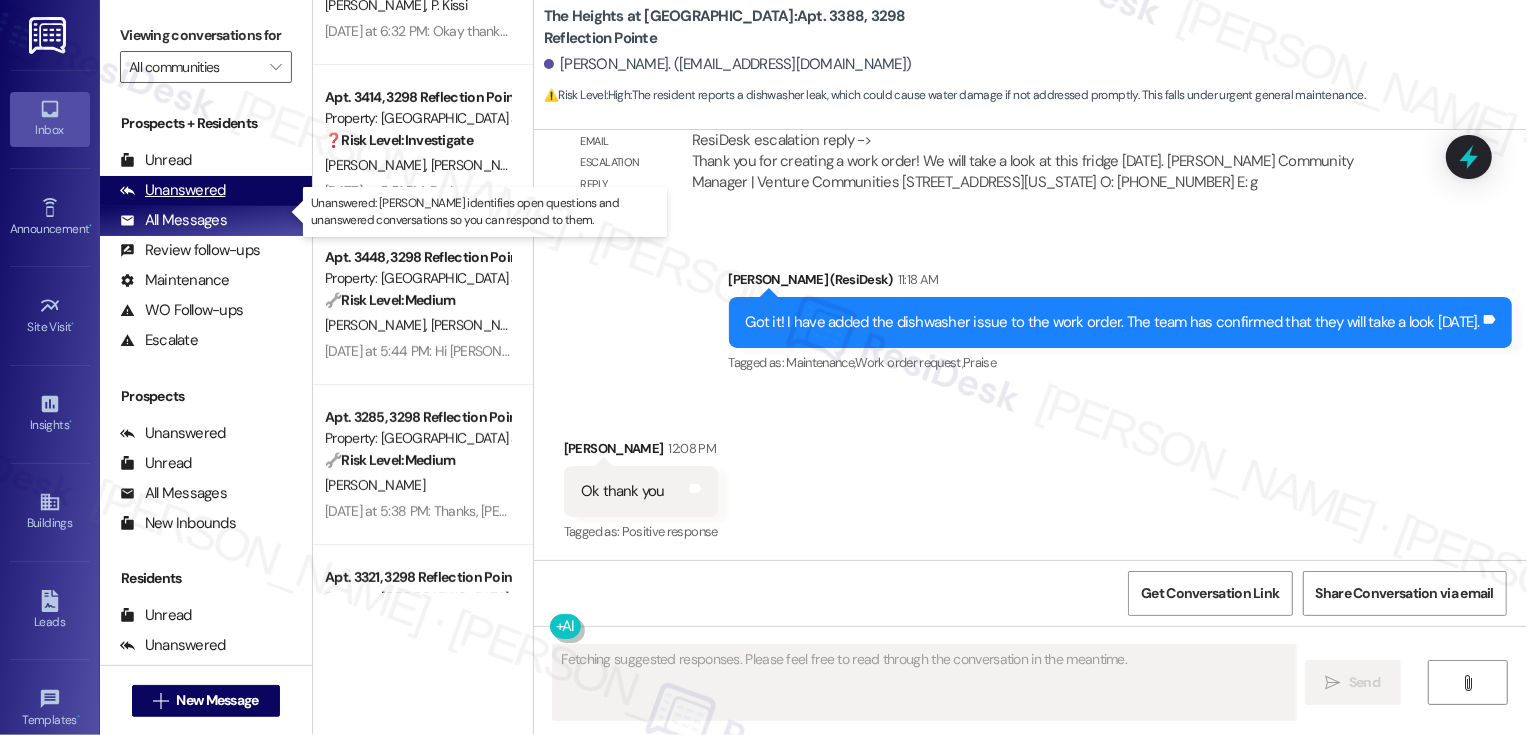 click on "Unanswered" at bounding box center [173, 190] 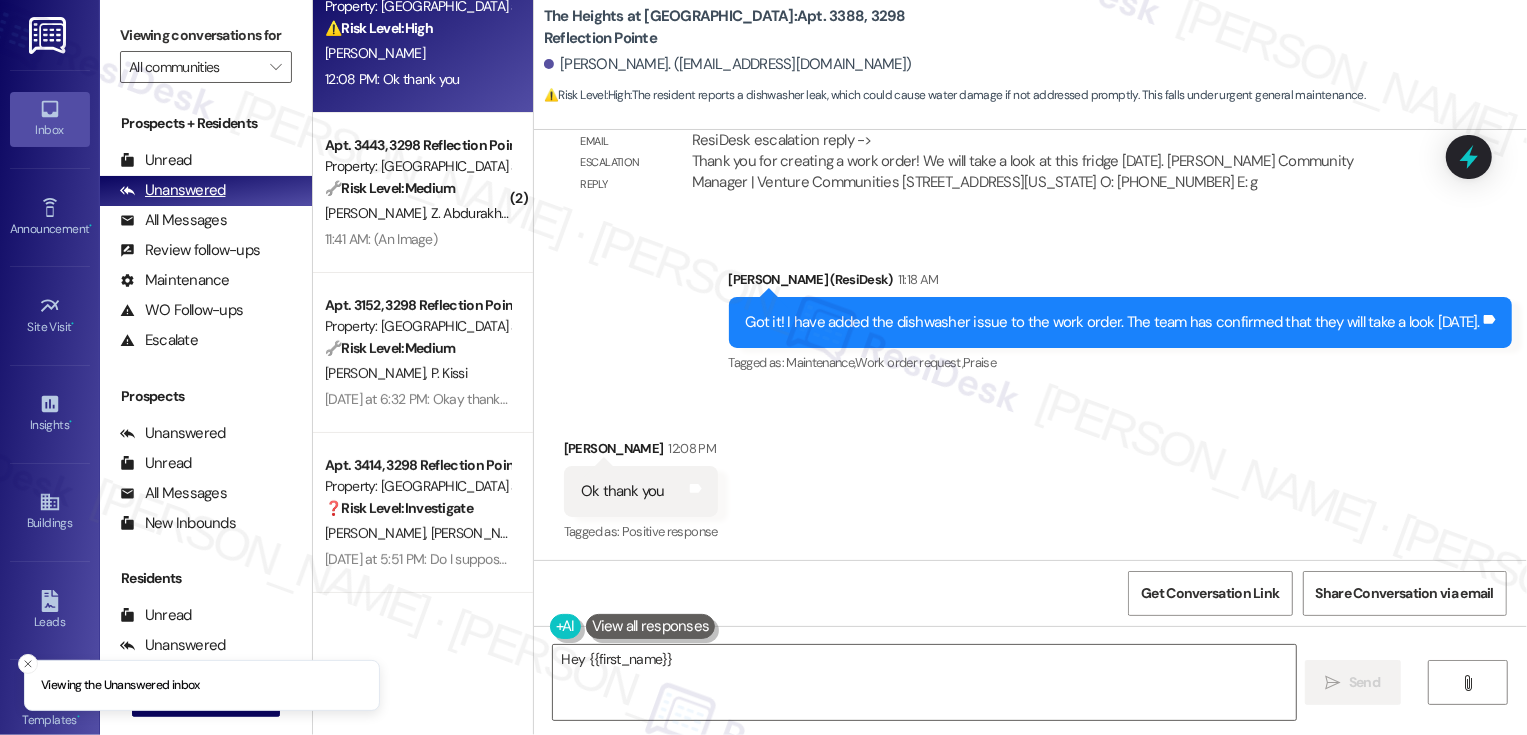 scroll, scrollTop: 46, scrollLeft: 0, axis: vertical 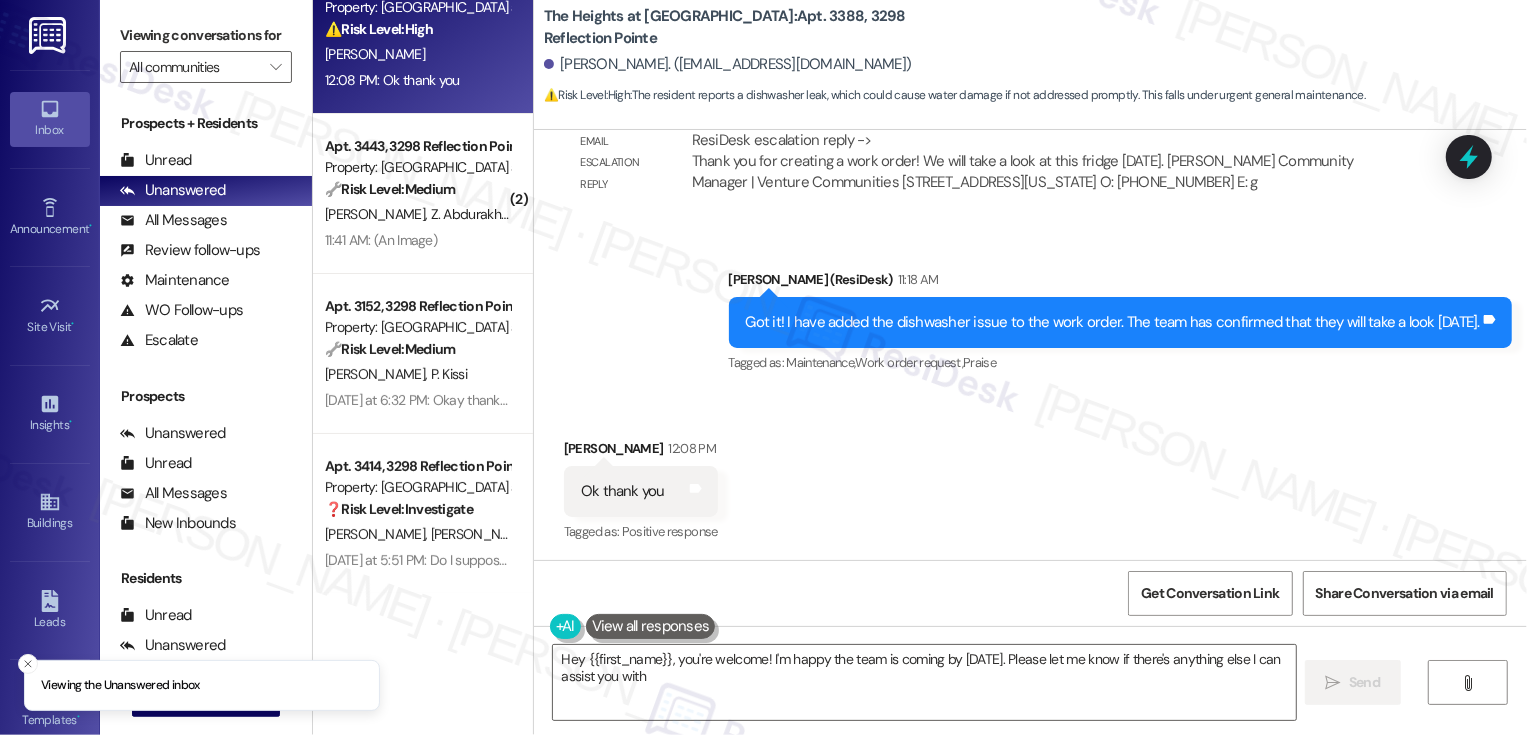 type on "Hey {{first_name}}, you're welcome! I'm happy the team is coming by [DATE]. Please let me know if there's anything else I can assist you with!" 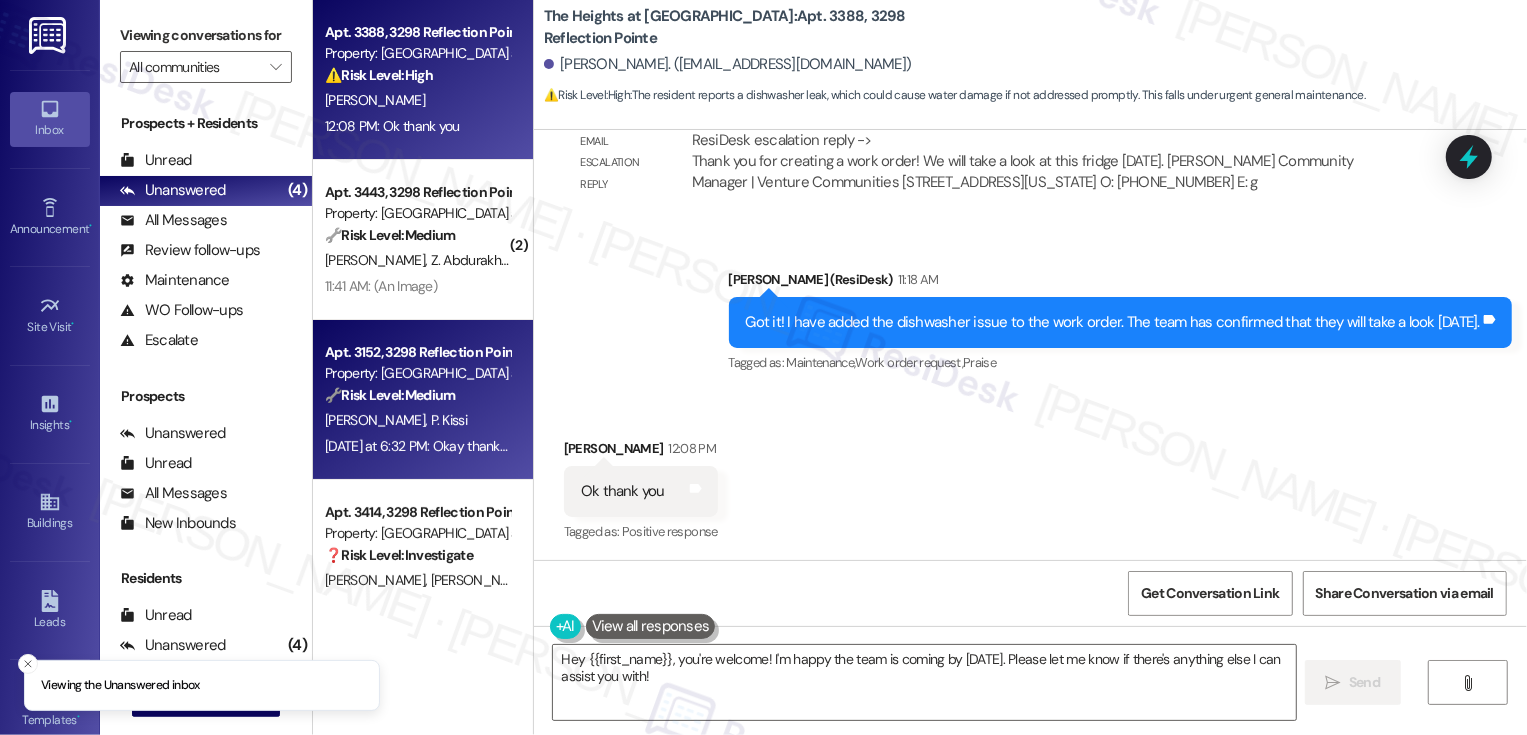 scroll, scrollTop: 46, scrollLeft: 0, axis: vertical 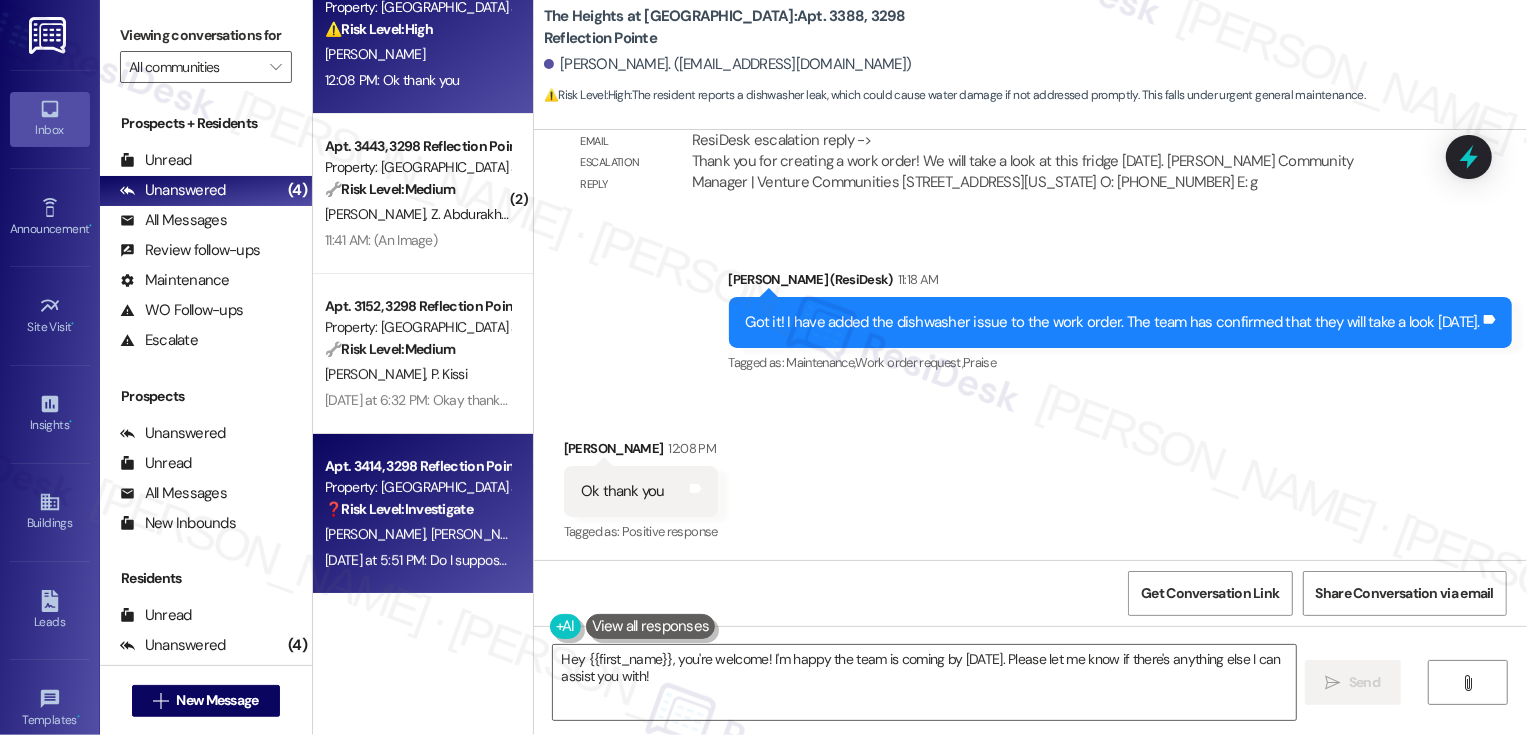 click on "❓  Risk Level:  Investigate" at bounding box center (399, 509) 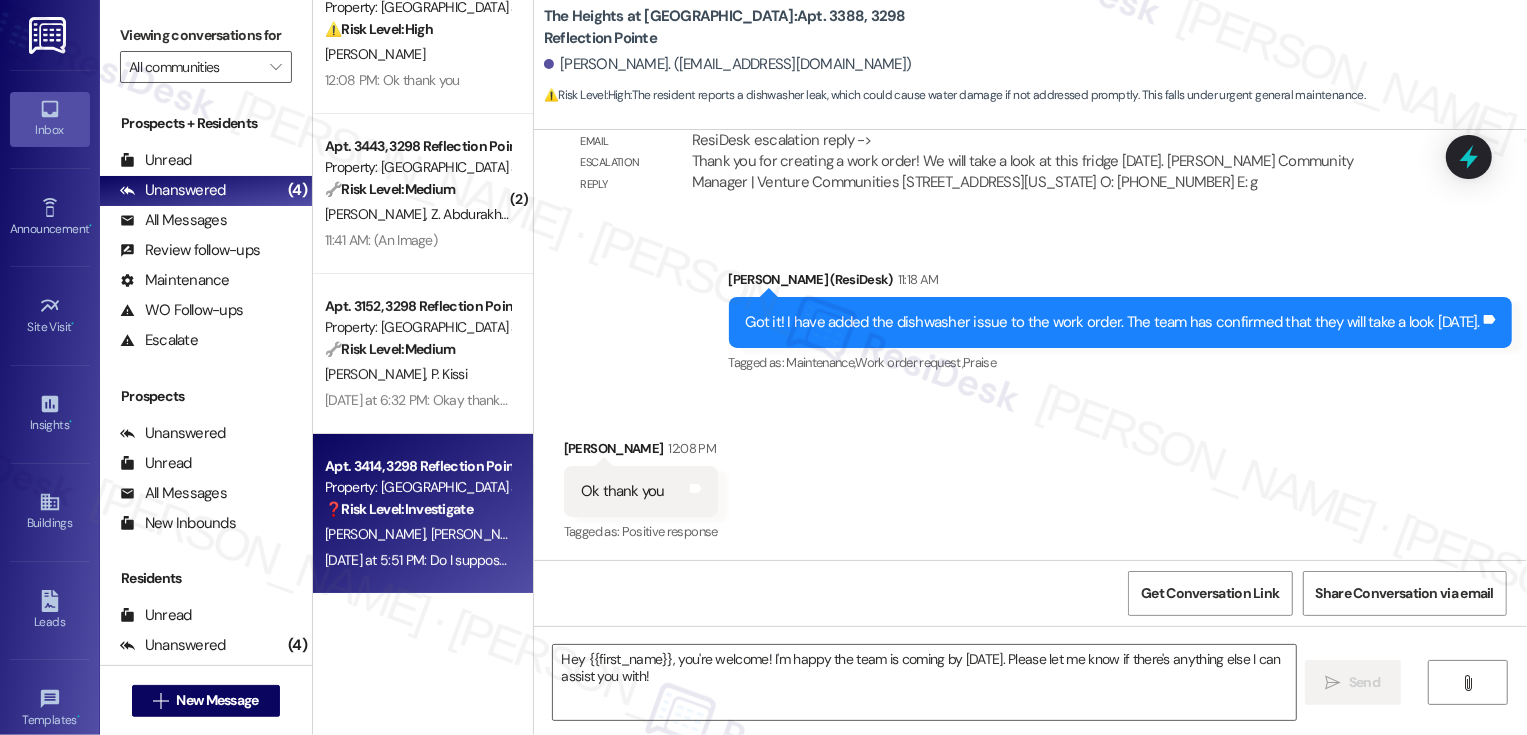 click on "❓  Risk Level:  Investigate" at bounding box center (399, 509) 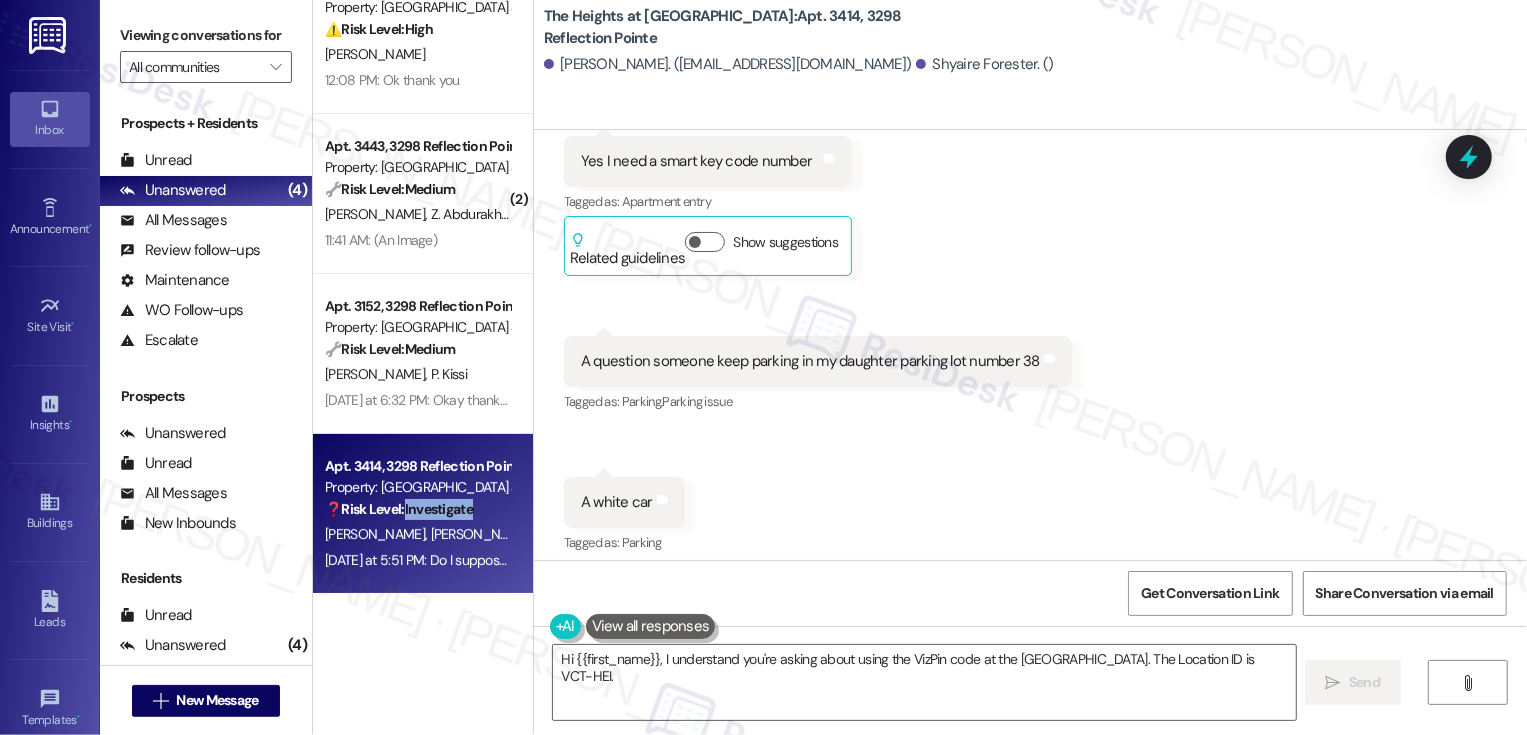scroll, scrollTop: 3980, scrollLeft: 0, axis: vertical 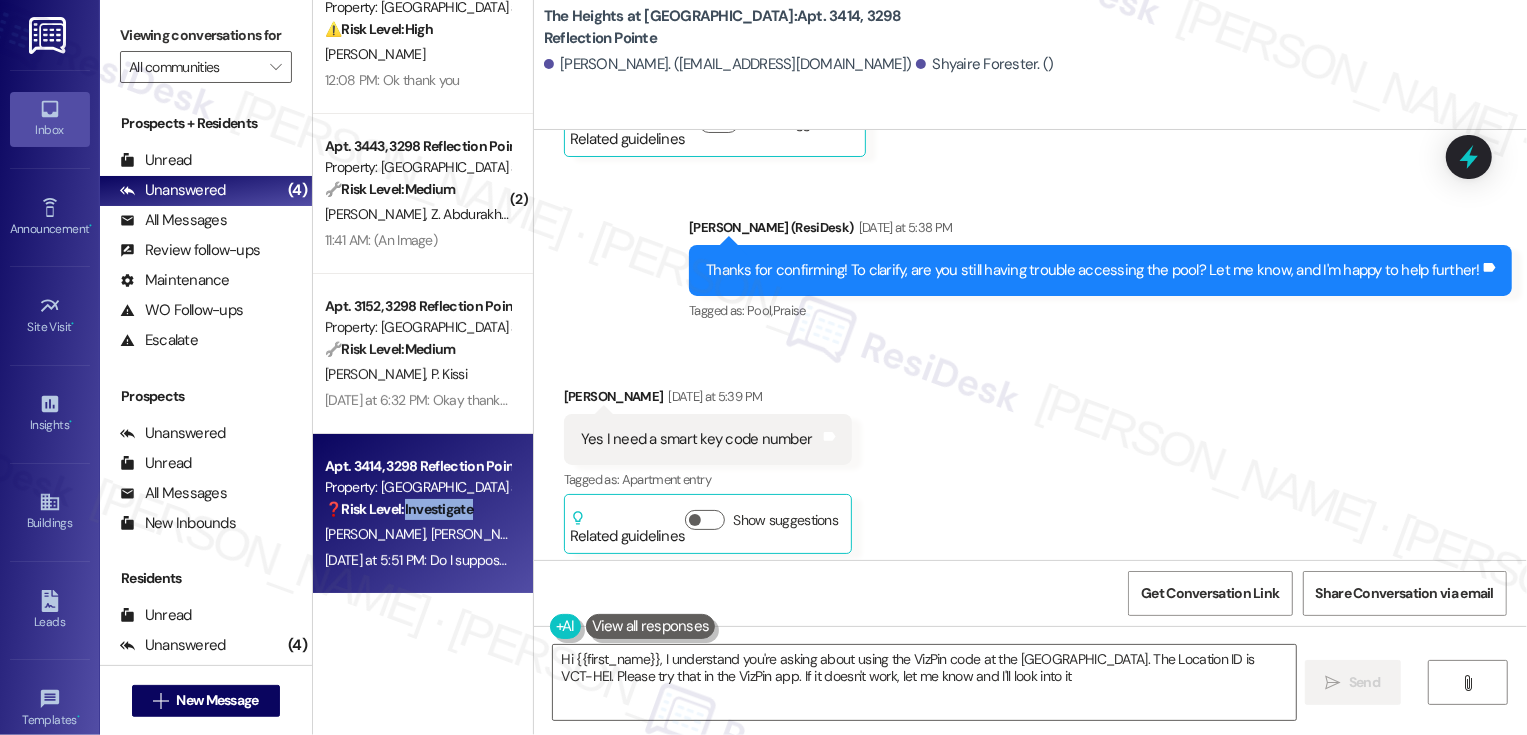 type on "Hi {{first_name}}, I understand you're asking about using the VizPin code at the [GEOGRAPHIC_DATA]. The Location ID is VCT-HEI. Please try that in the VizPin app. If it doesn't work, let me know and I'll look into it!" 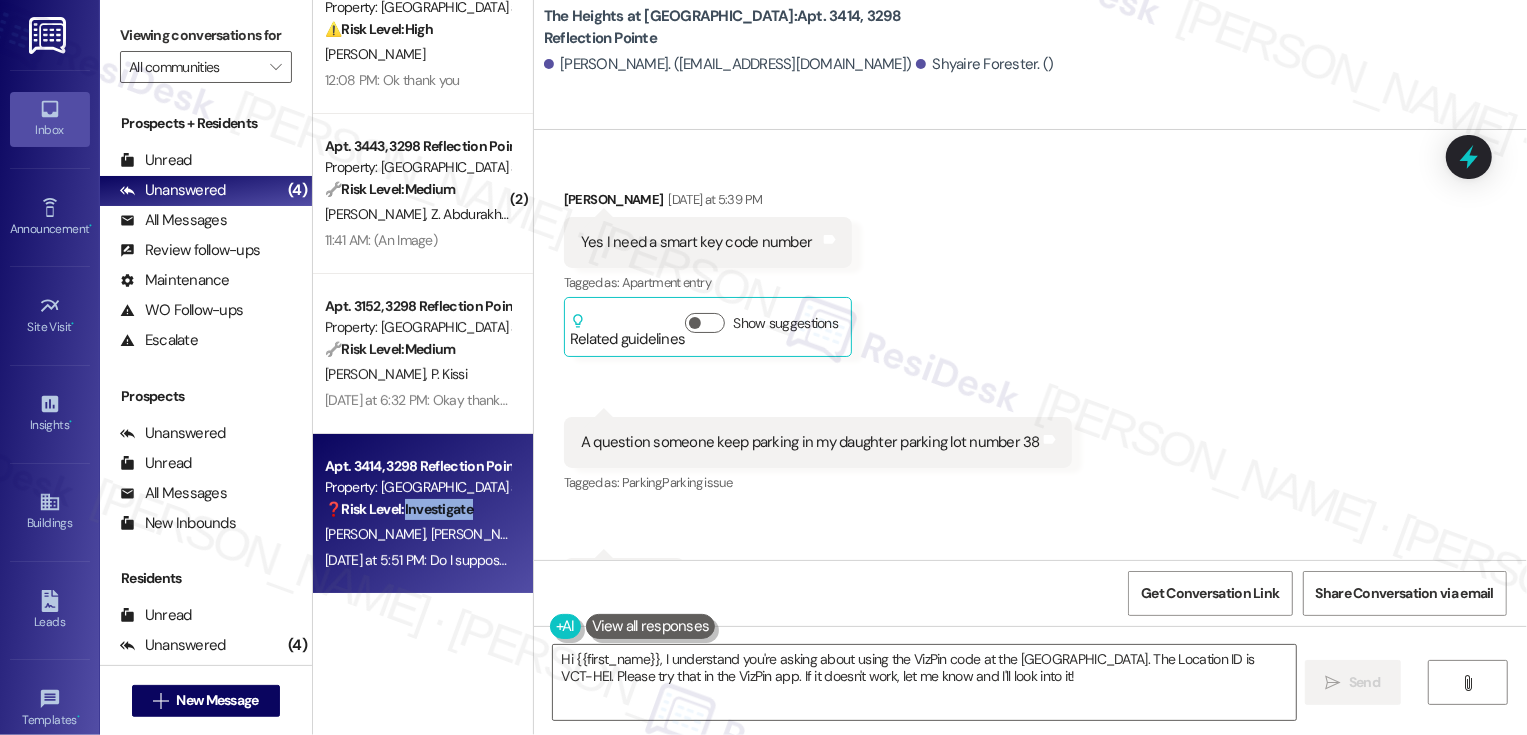 scroll, scrollTop: 4422, scrollLeft: 0, axis: vertical 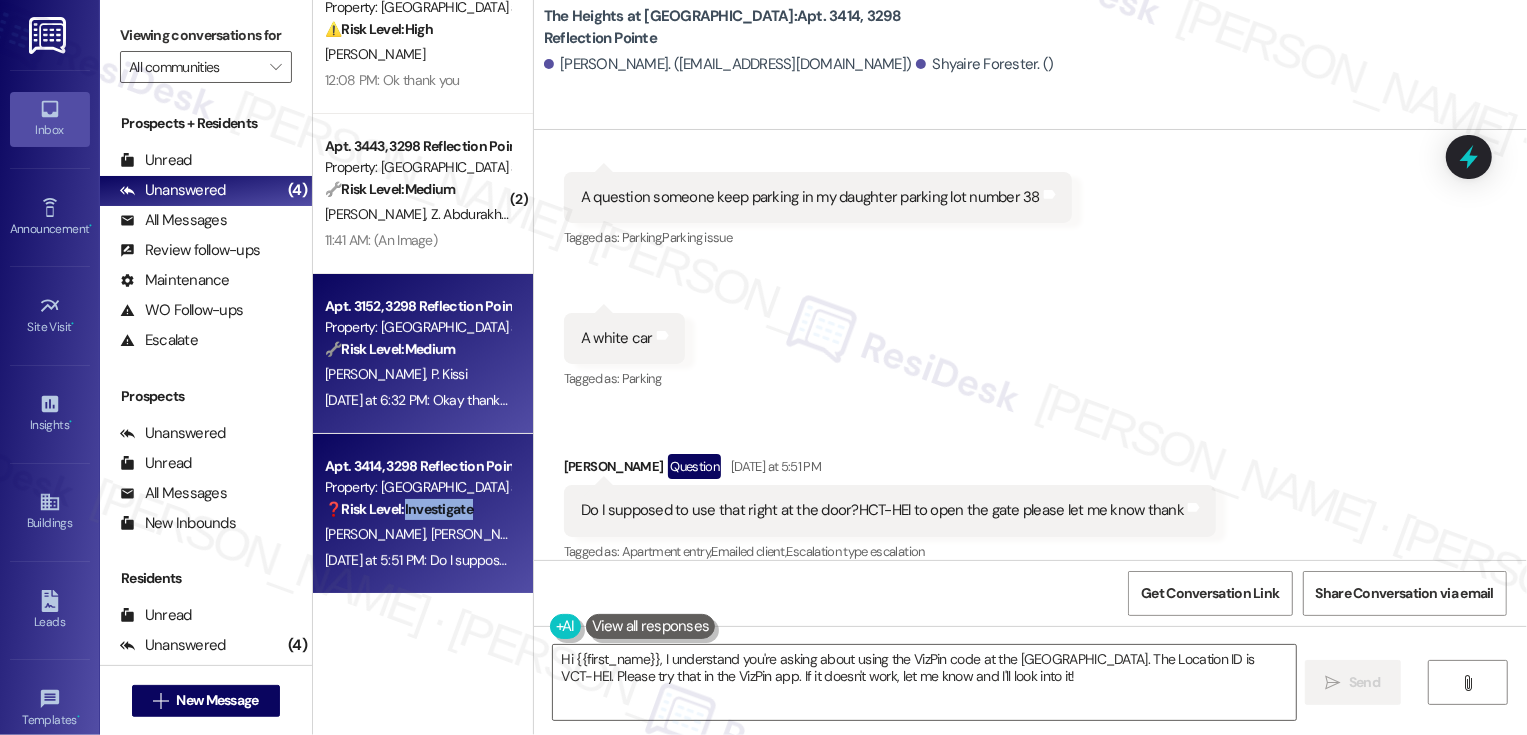 click on "[DATE] at 6:32 PM: Okay thank you
There was suppose to be a door covering the laundry space and it's still not fixed  [DATE] at 6:32 PM: Okay thank you
There was suppose to be a door covering the laundry space and it's still not fixed" at bounding box center (661, 400) 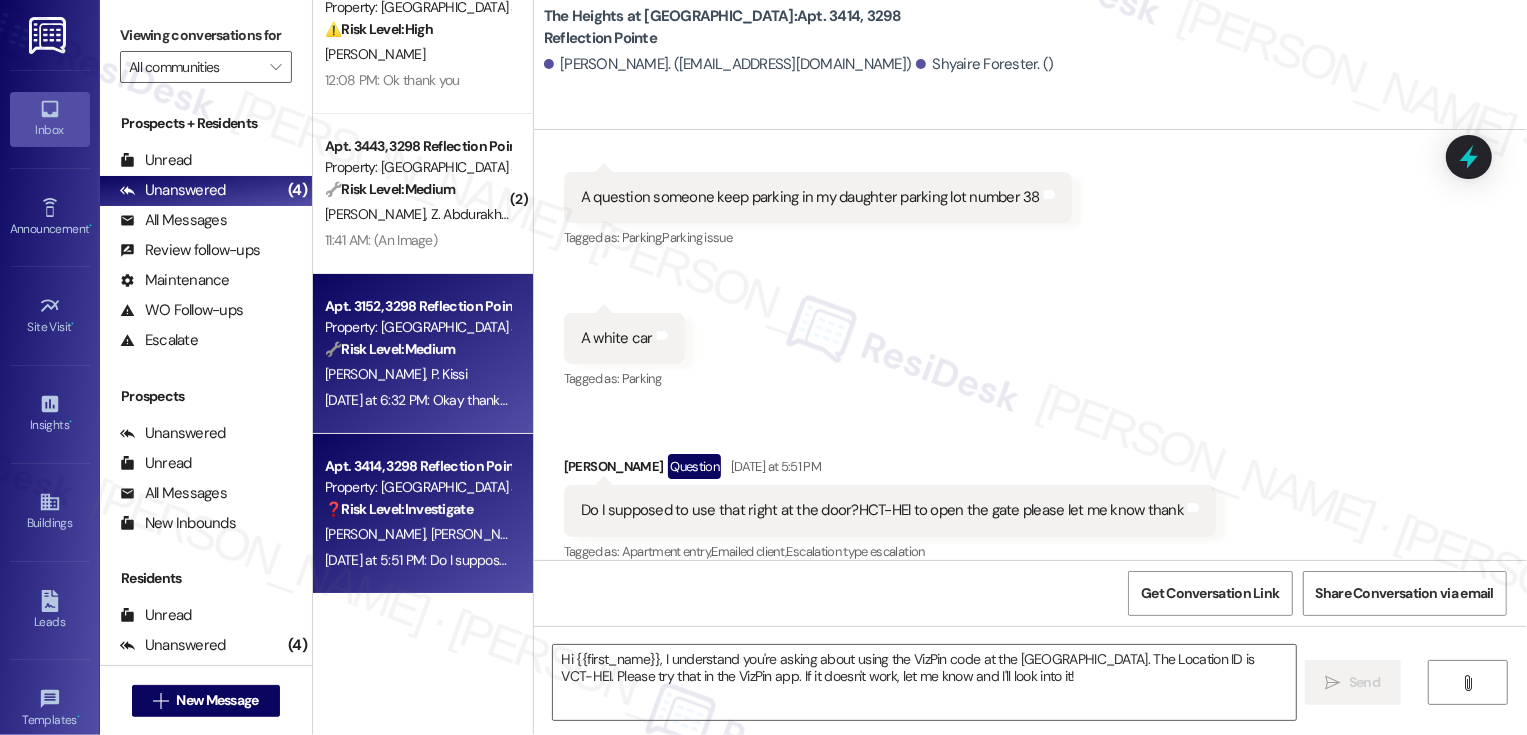 type on "Fetching suggested responses. Please feel free to read through the conversation in the meantime." 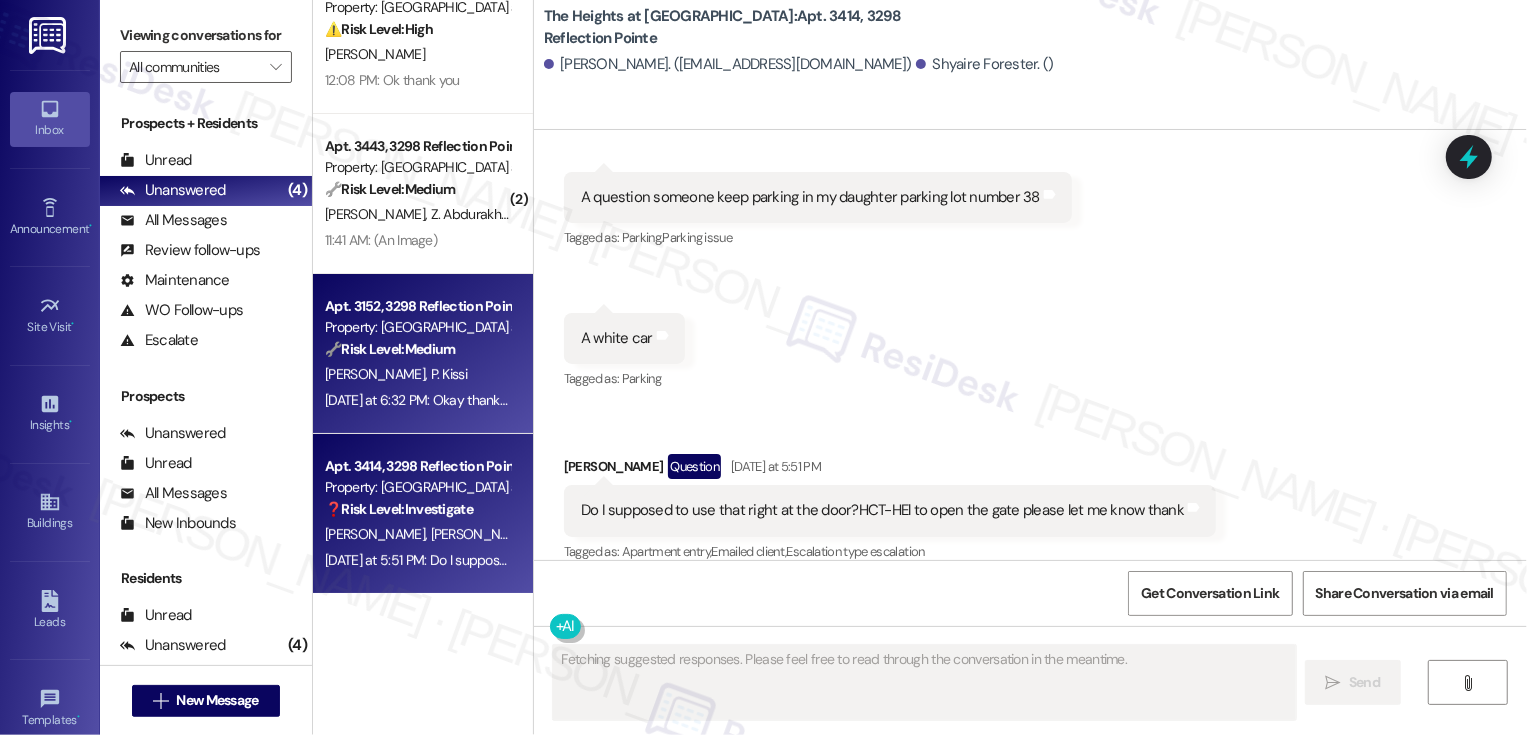click on "❓  Risk Level:  Investigate" at bounding box center [399, 509] 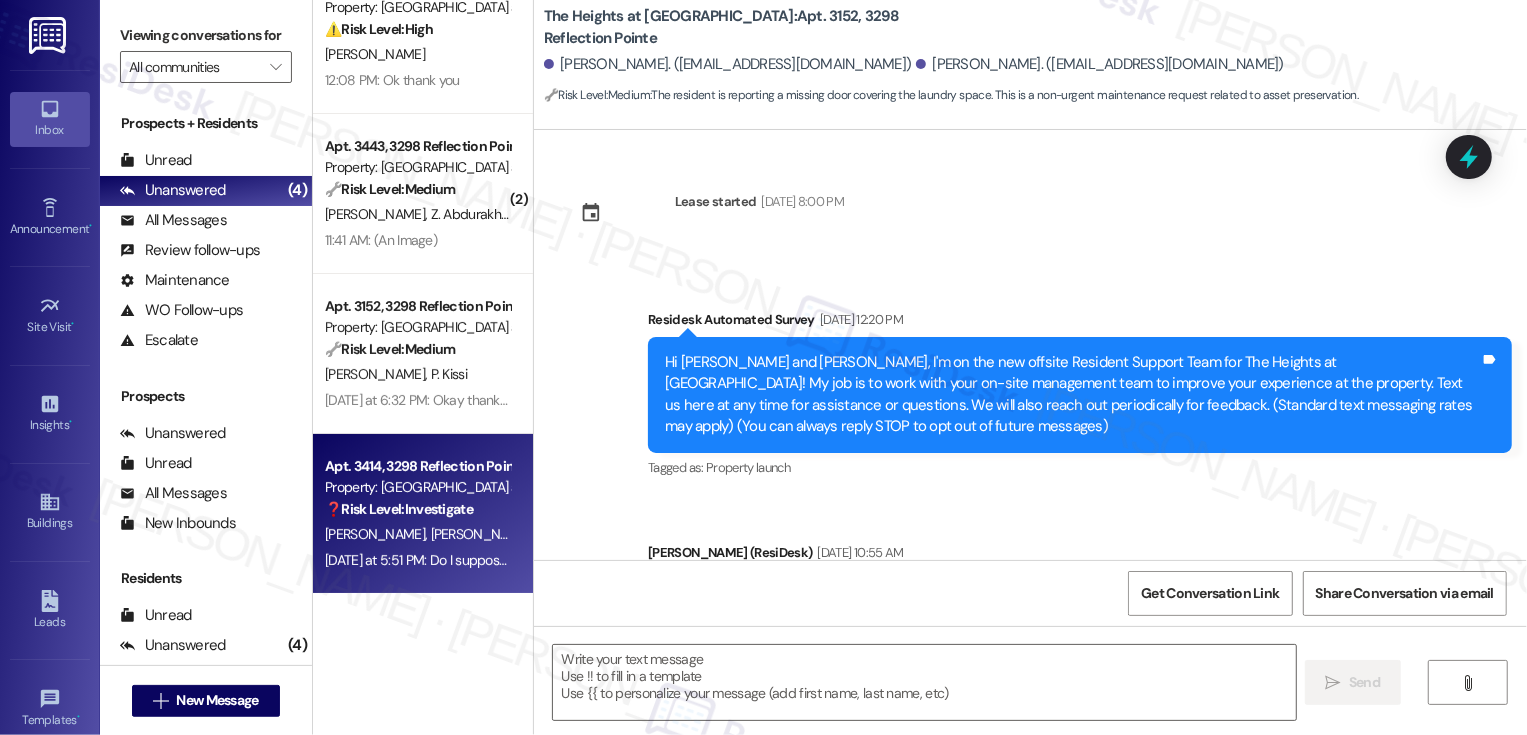 scroll, scrollTop: 0, scrollLeft: 0, axis: both 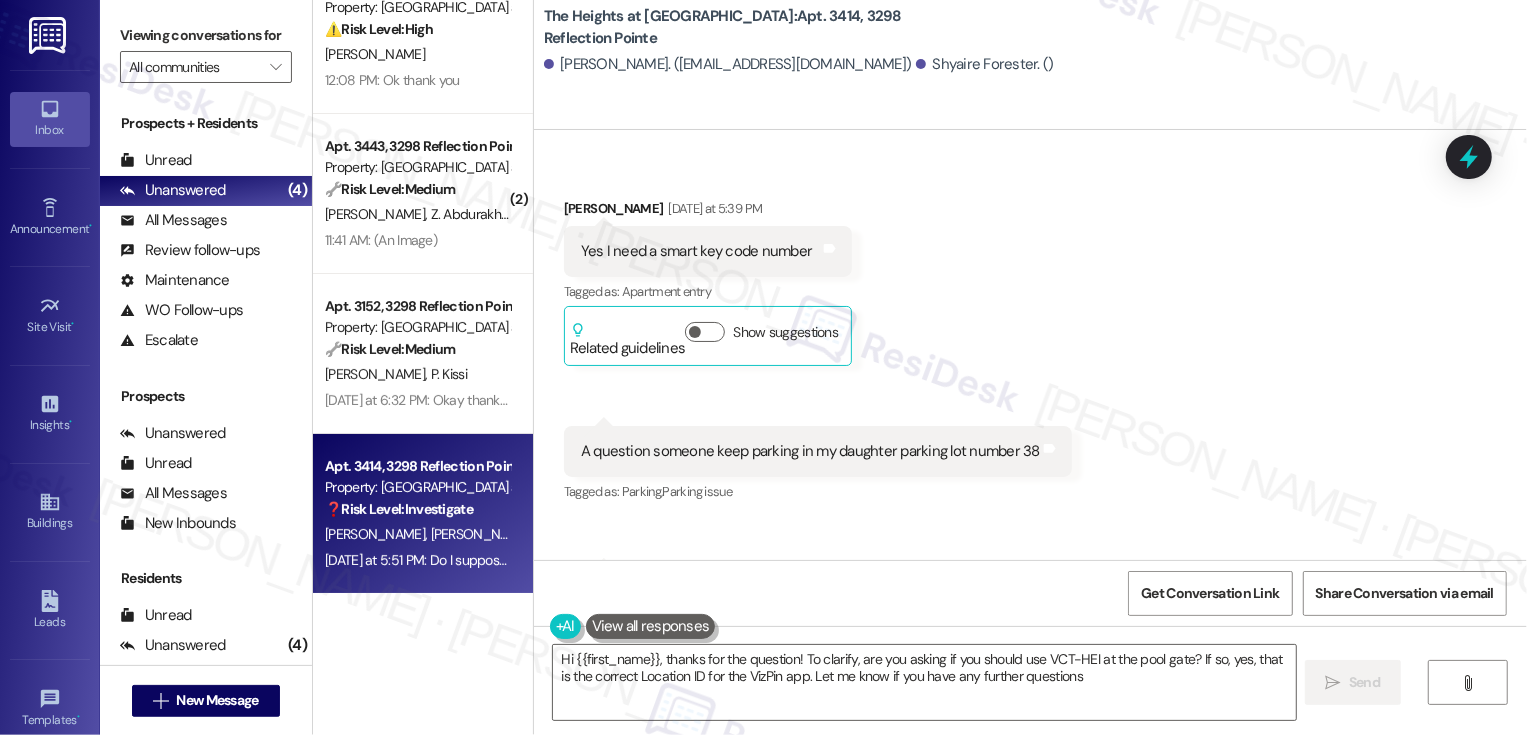 type on "Hi {{first_name}}, thanks for the question! To clarify, are you asking if you should use VCT-HEI at the pool gate? If so, yes, that is the correct Location ID for the VizPin app. Let me know if you have any further questions!" 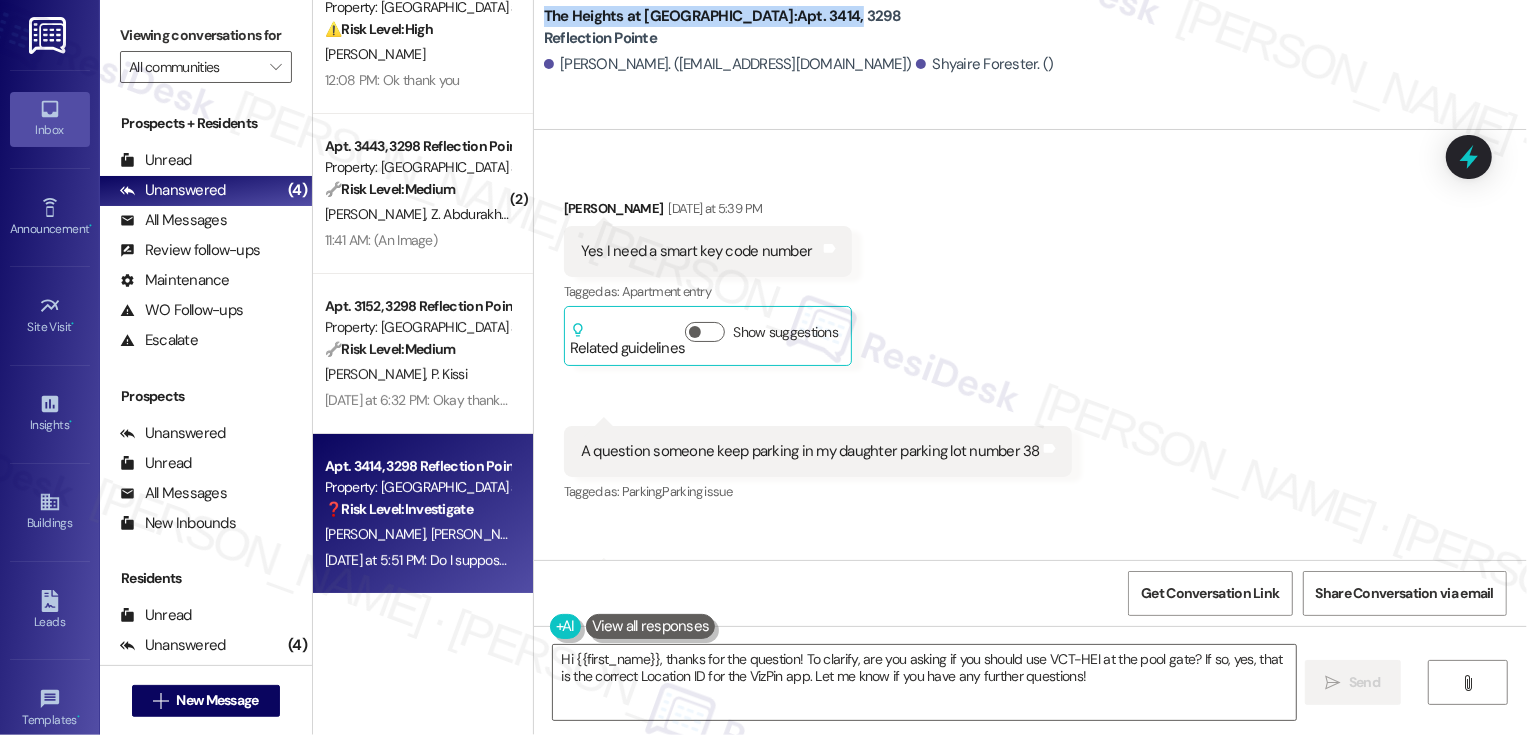 drag, startPoint x: 531, startPoint y: 17, endPoint x: 778, endPoint y: 1, distance: 247.51767 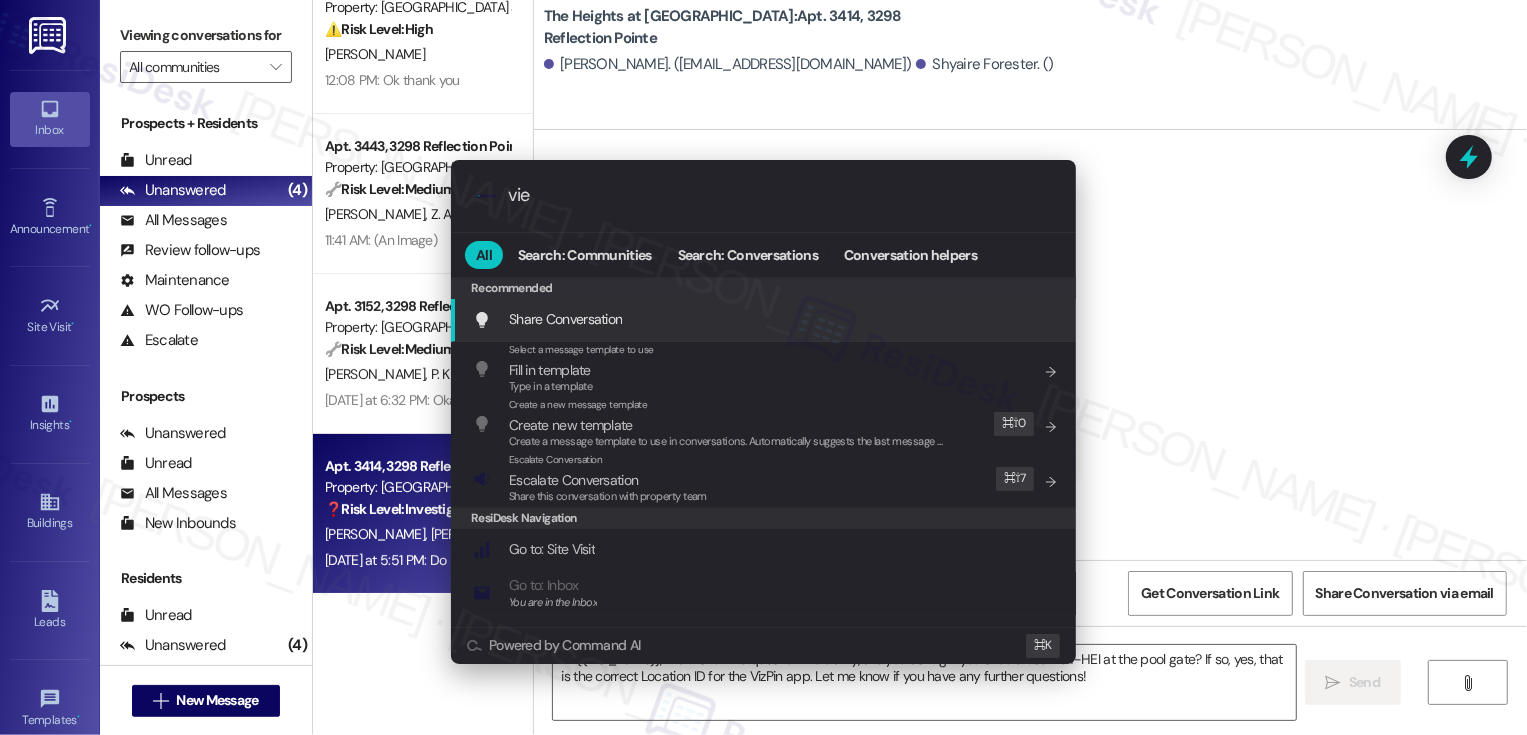 type on "view" 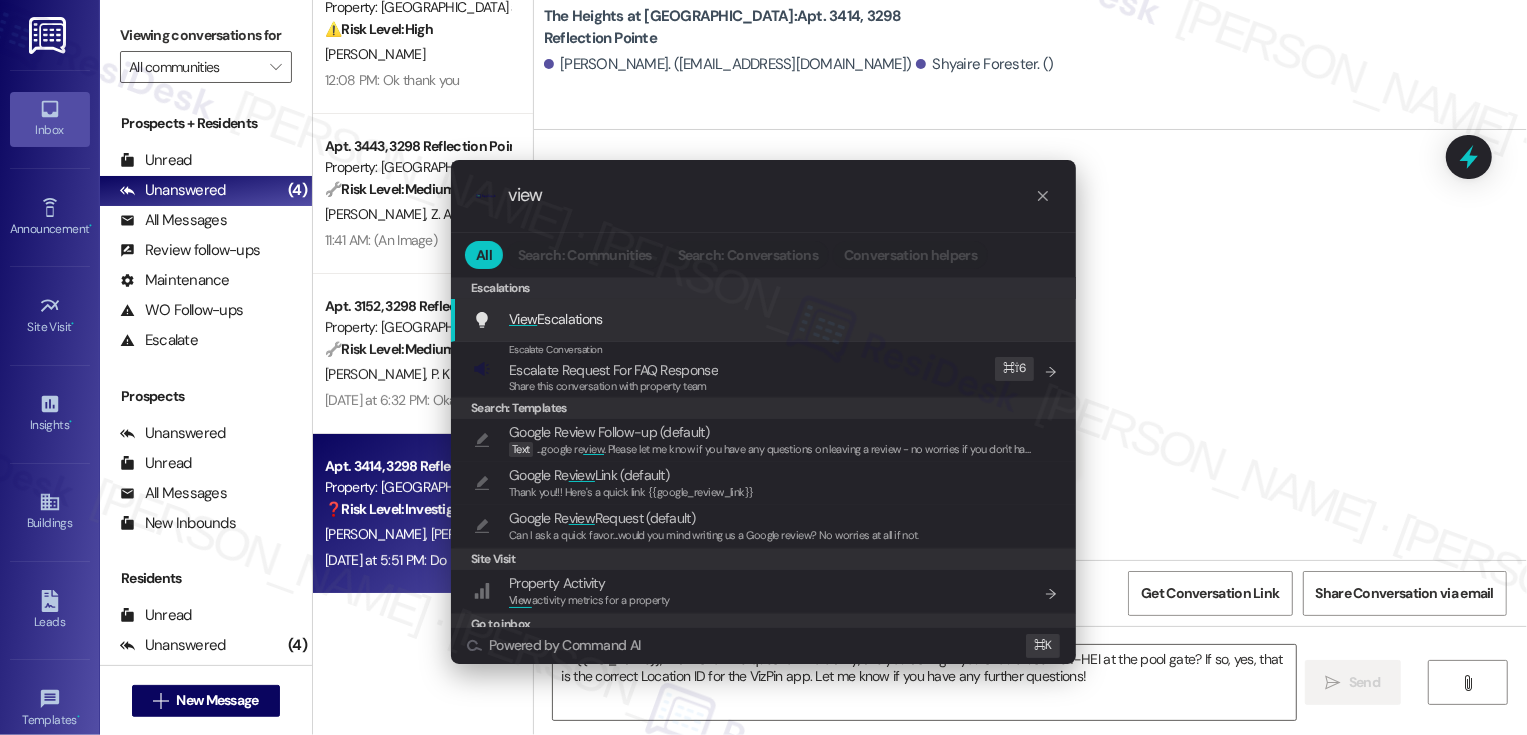 click on "View  Escalations Add shortcut" at bounding box center [763, 320] 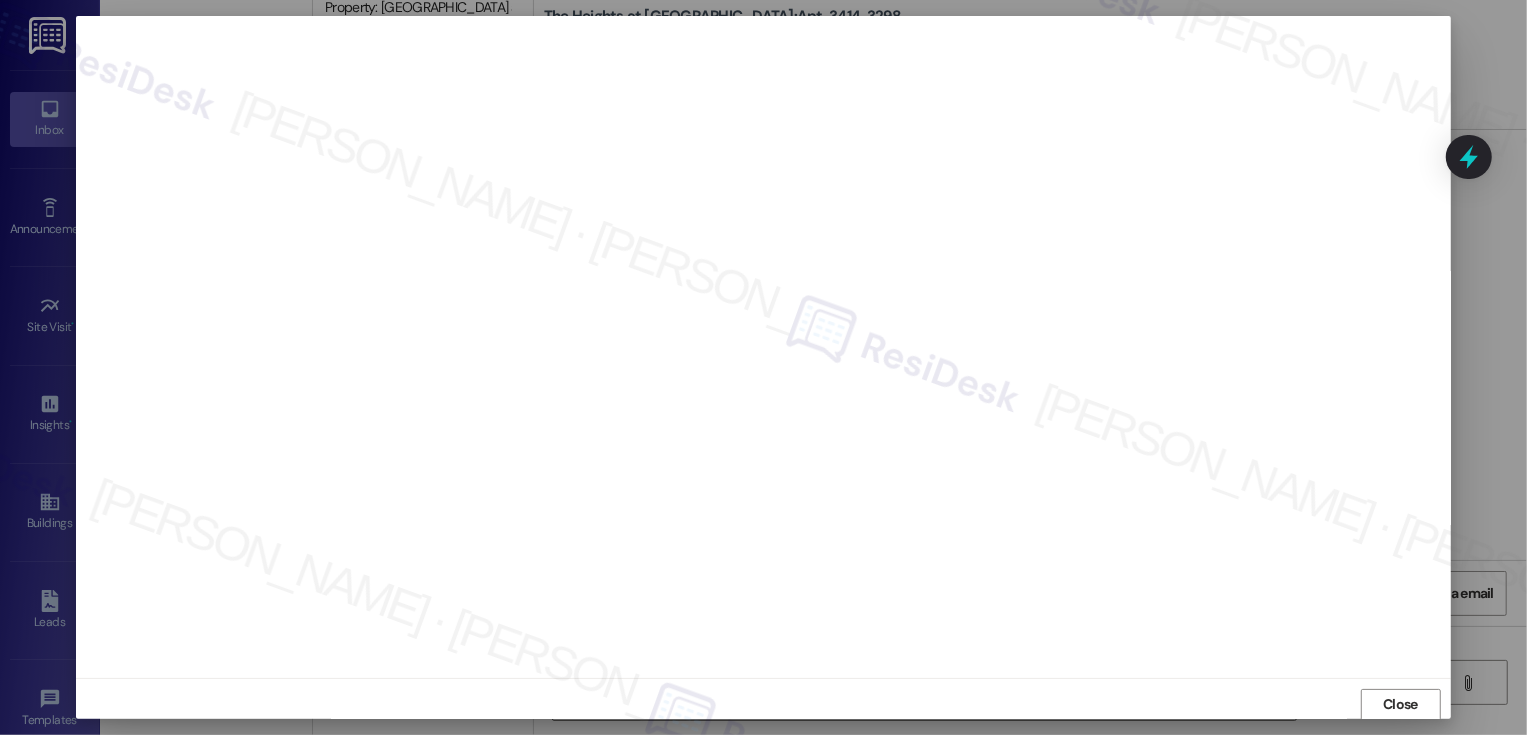 scroll, scrollTop: 1, scrollLeft: 0, axis: vertical 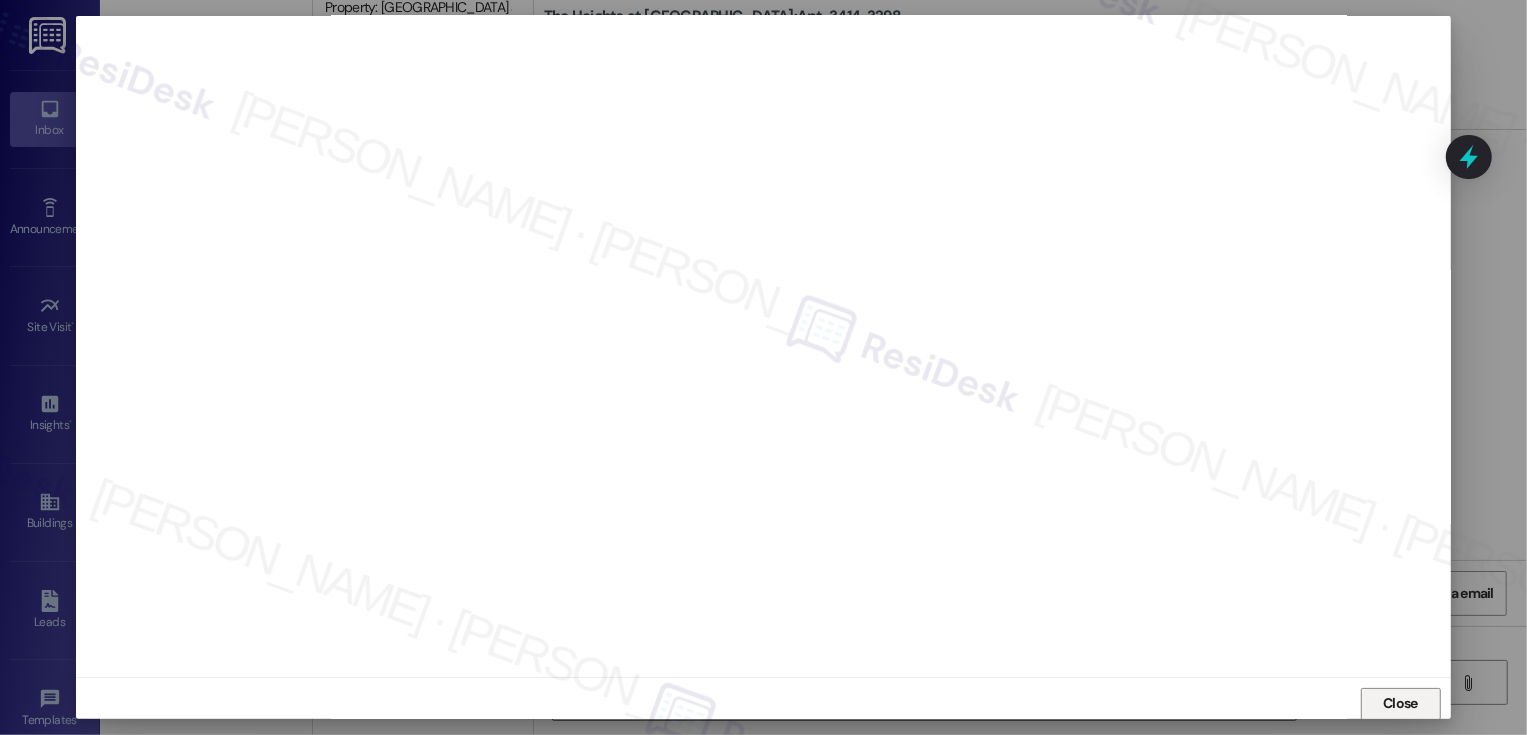 click on "Close" at bounding box center [1400, 703] 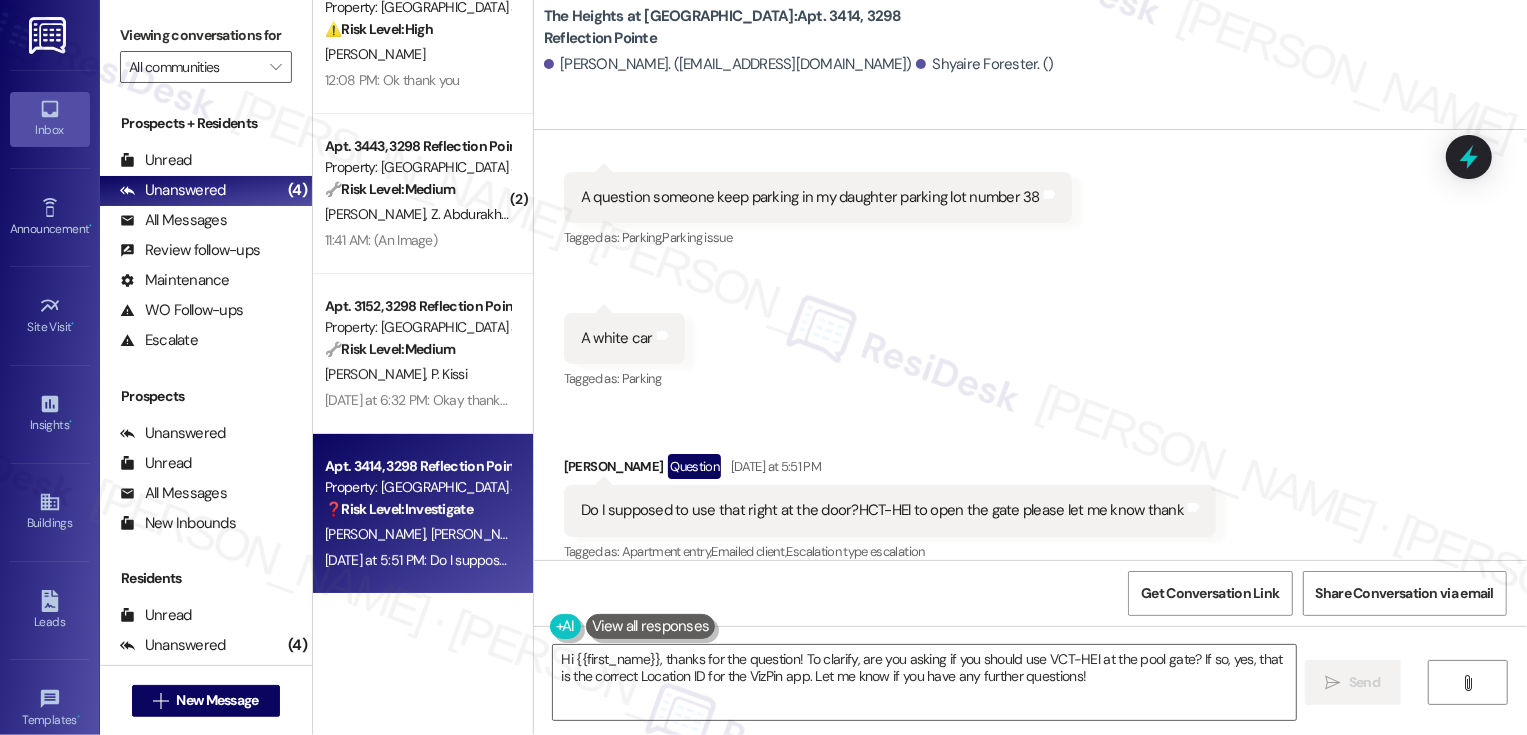 scroll, scrollTop: 4172, scrollLeft: 0, axis: vertical 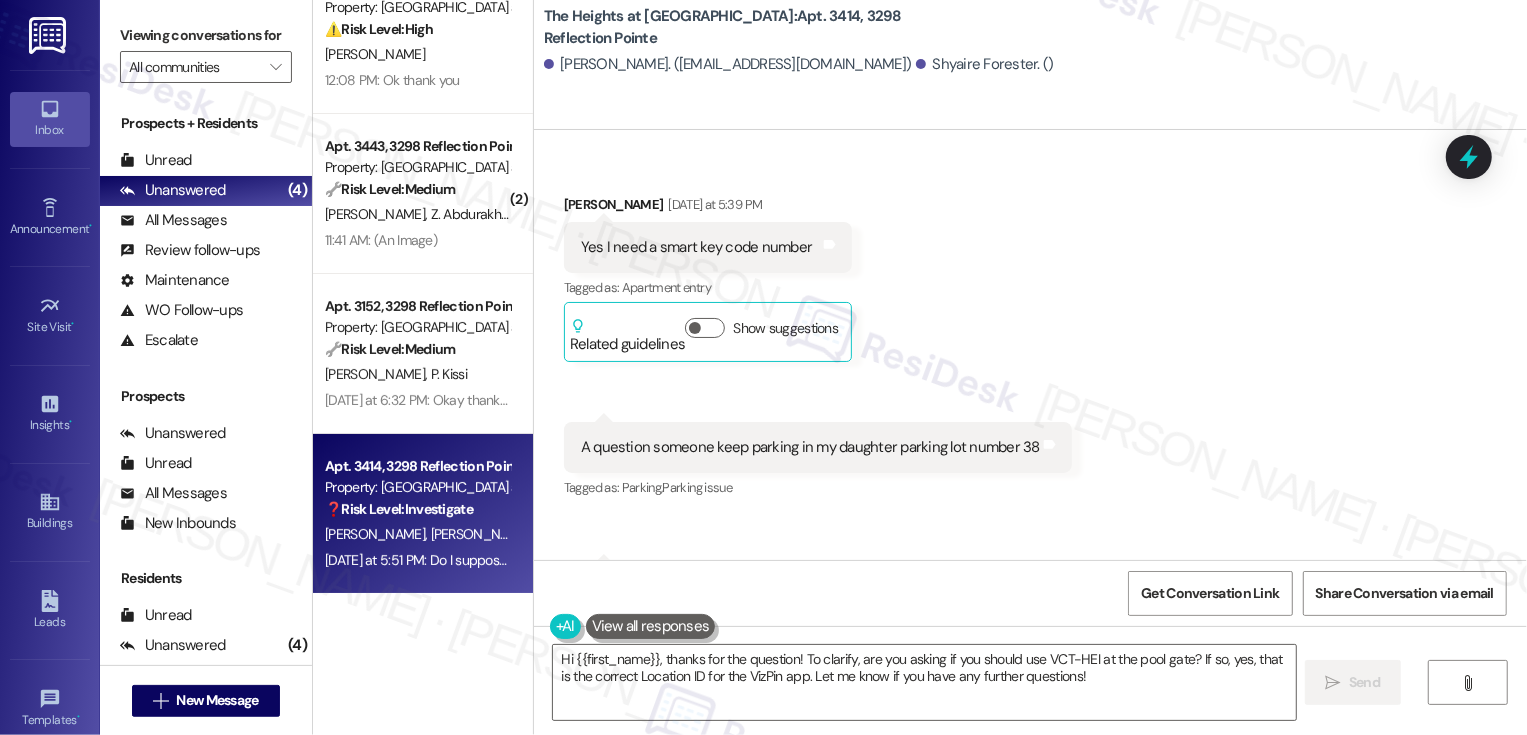 drag, startPoint x: 643, startPoint y: 224, endPoint x: 742, endPoint y: 227, distance: 99.04544 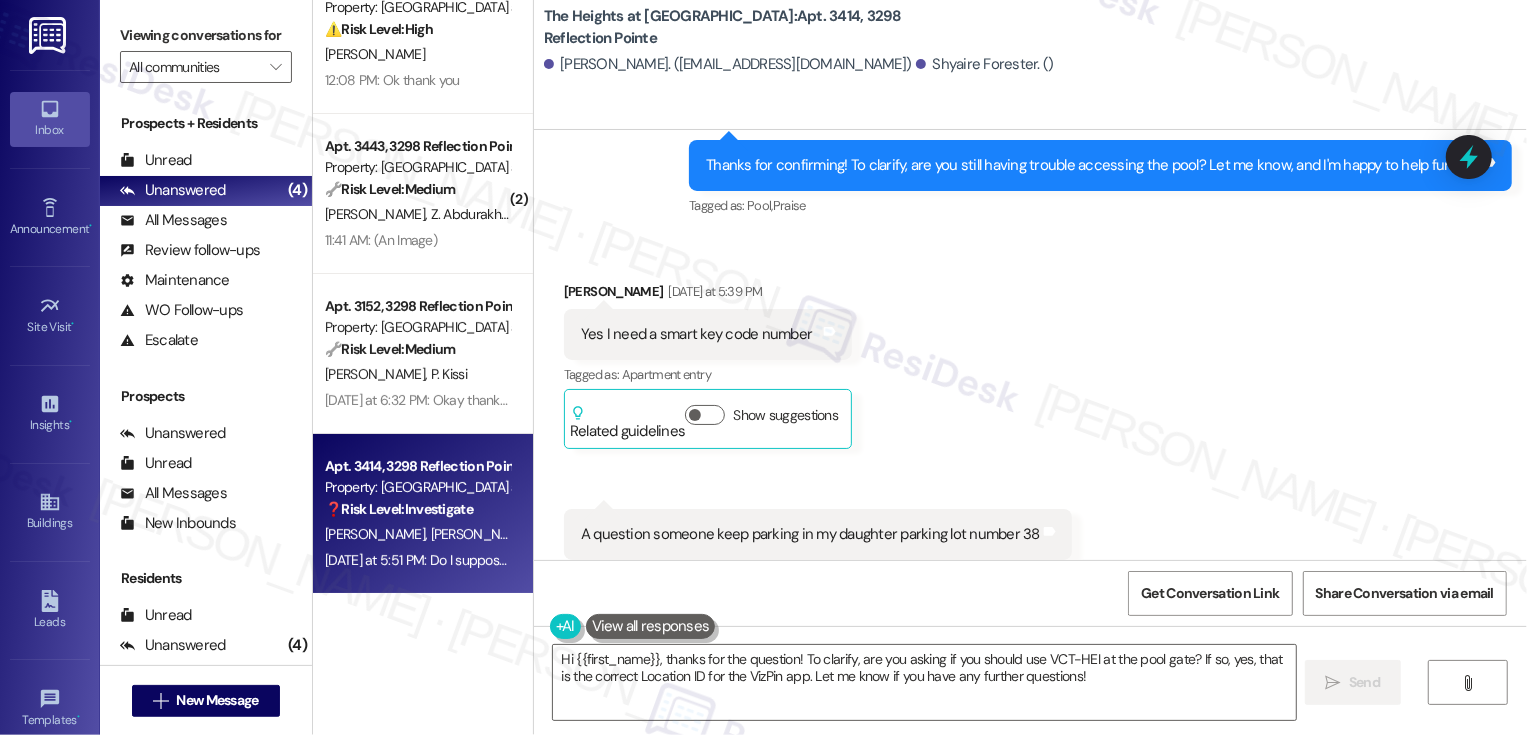 scroll, scrollTop: 4065, scrollLeft: 0, axis: vertical 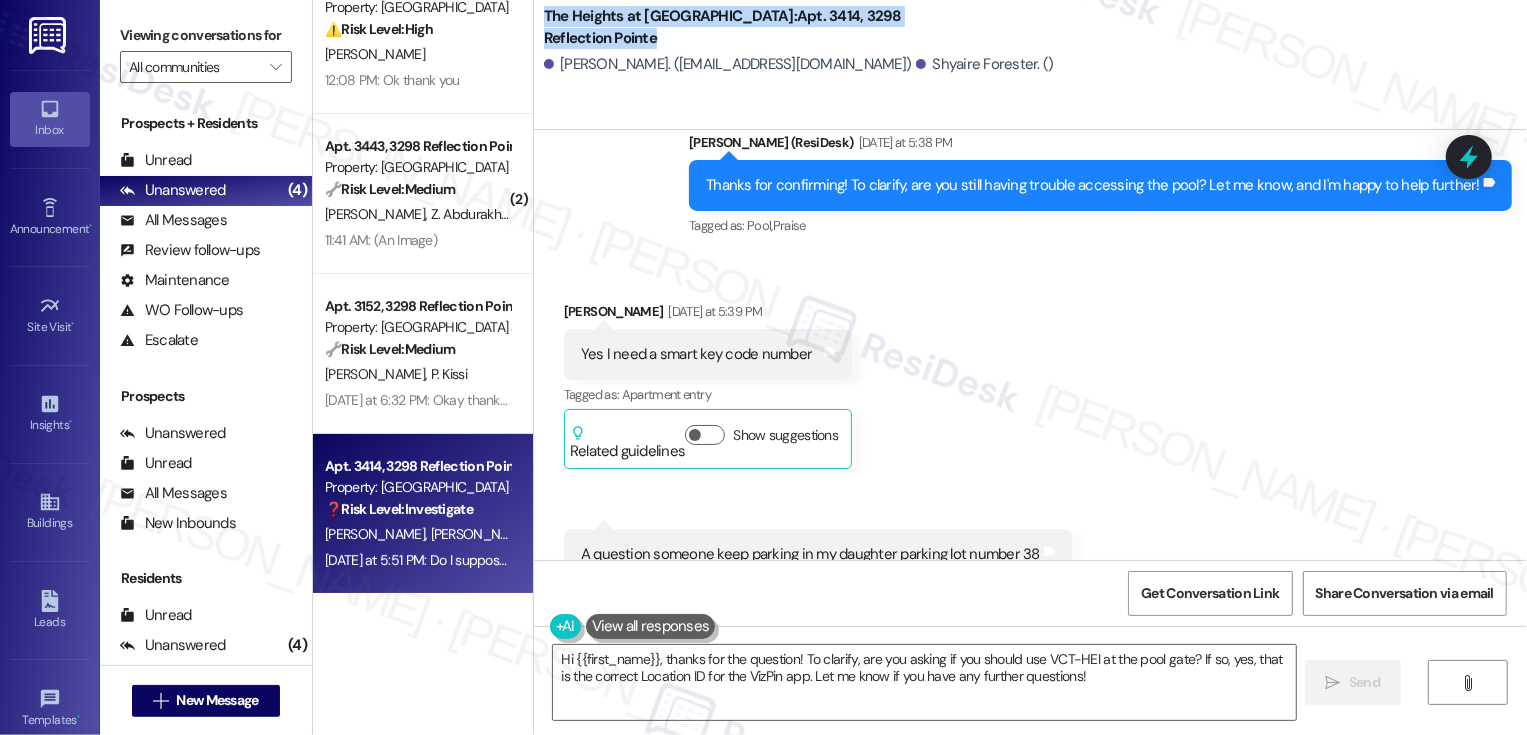 drag, startPoint x: 532, startPoint y: 12, endPoint x: 576, endPoint y: 33, distance: 48.754486 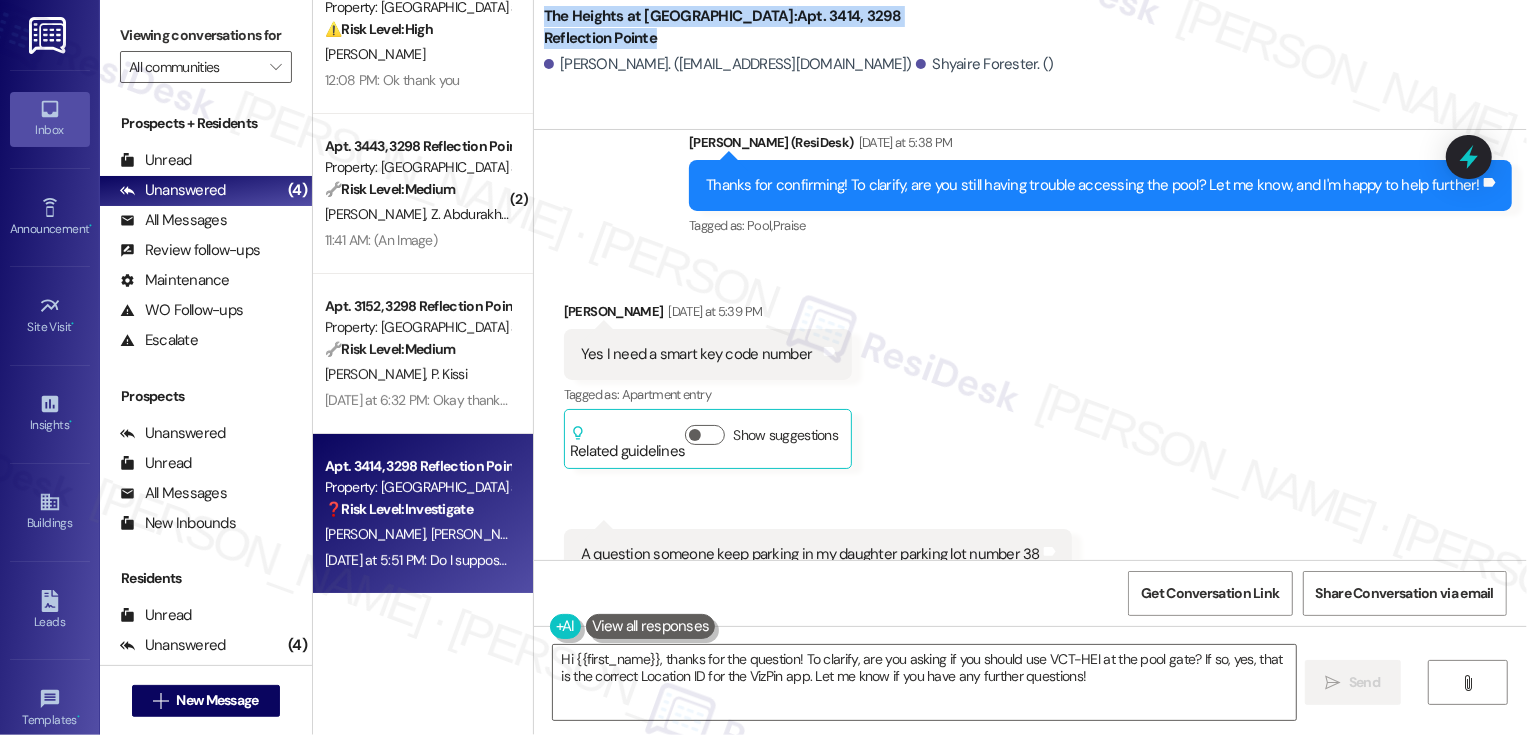 copy on "The Heights at [GEOGRAPHIC_DATA]:  Apt. 3414, 3298 Reflection Pointe" 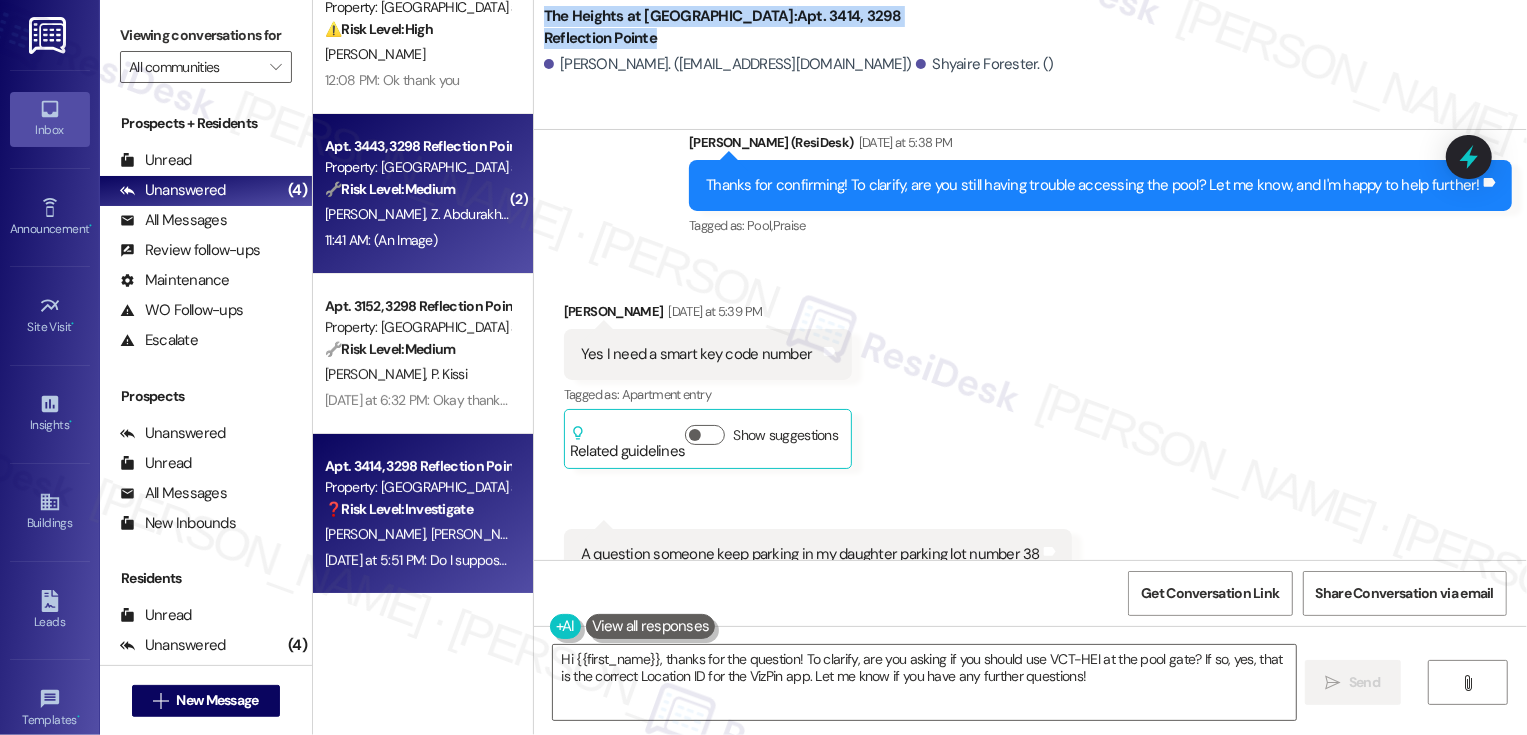 click on "Apt. 3443, 3298 Reflection Pointe Property: [GEOGRAPHIC_DATA] at [GEOGRAPHIC_DATA] 🔧  Risk Level:  Medium The resident is confirming they followed up with [PERSON_NAME] regarding scheduling carpet cleaning and a lighting package. This is a non-urgent maintenance request and coordination task. [PERSON_NAME] Z. [PERSON_NAME] 11:41 AM: (An Image) 11:41 AM: (An Image)" at bounding box center (423, 194) 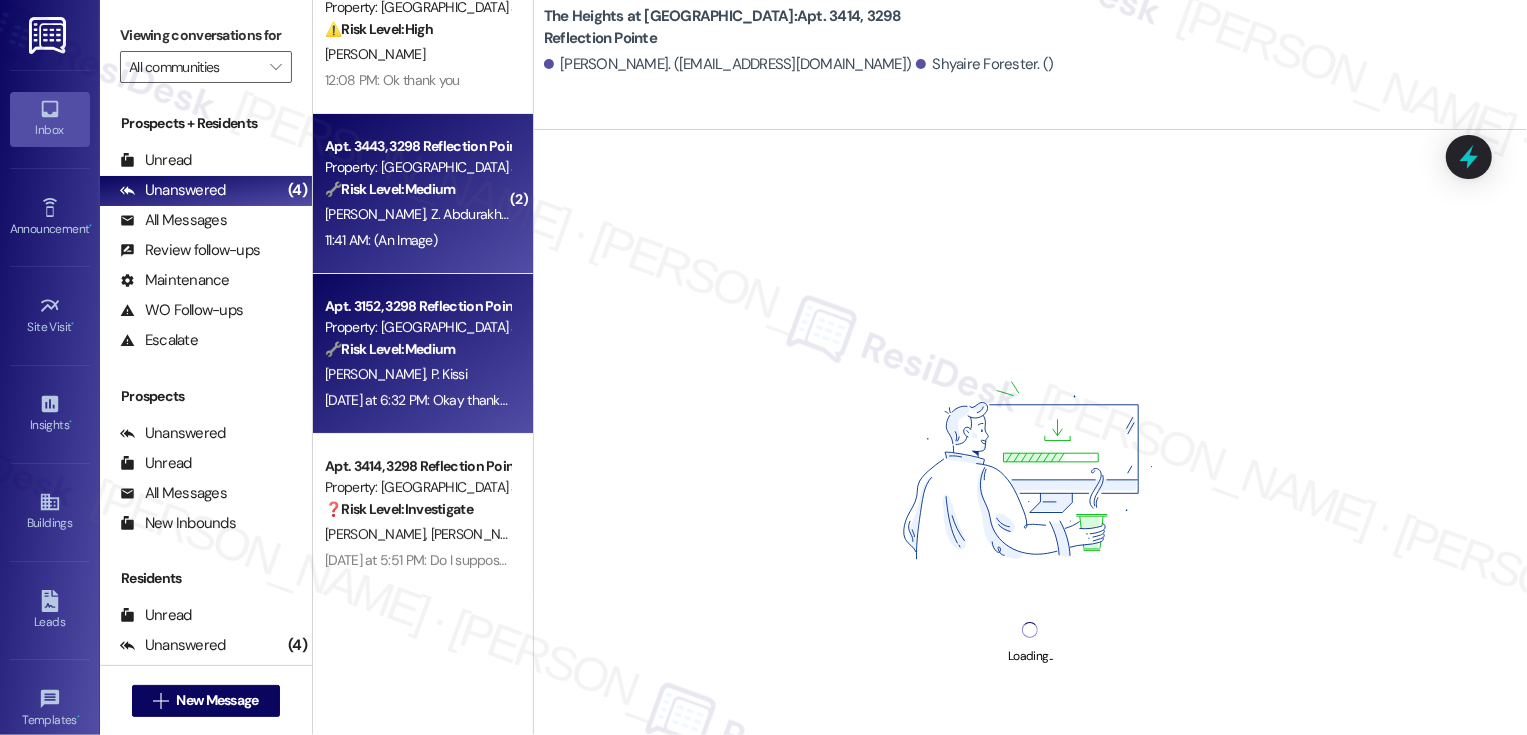 click on "[PERSON_NAME] [PERSON_NAME]" at bounding box center [417, 374] 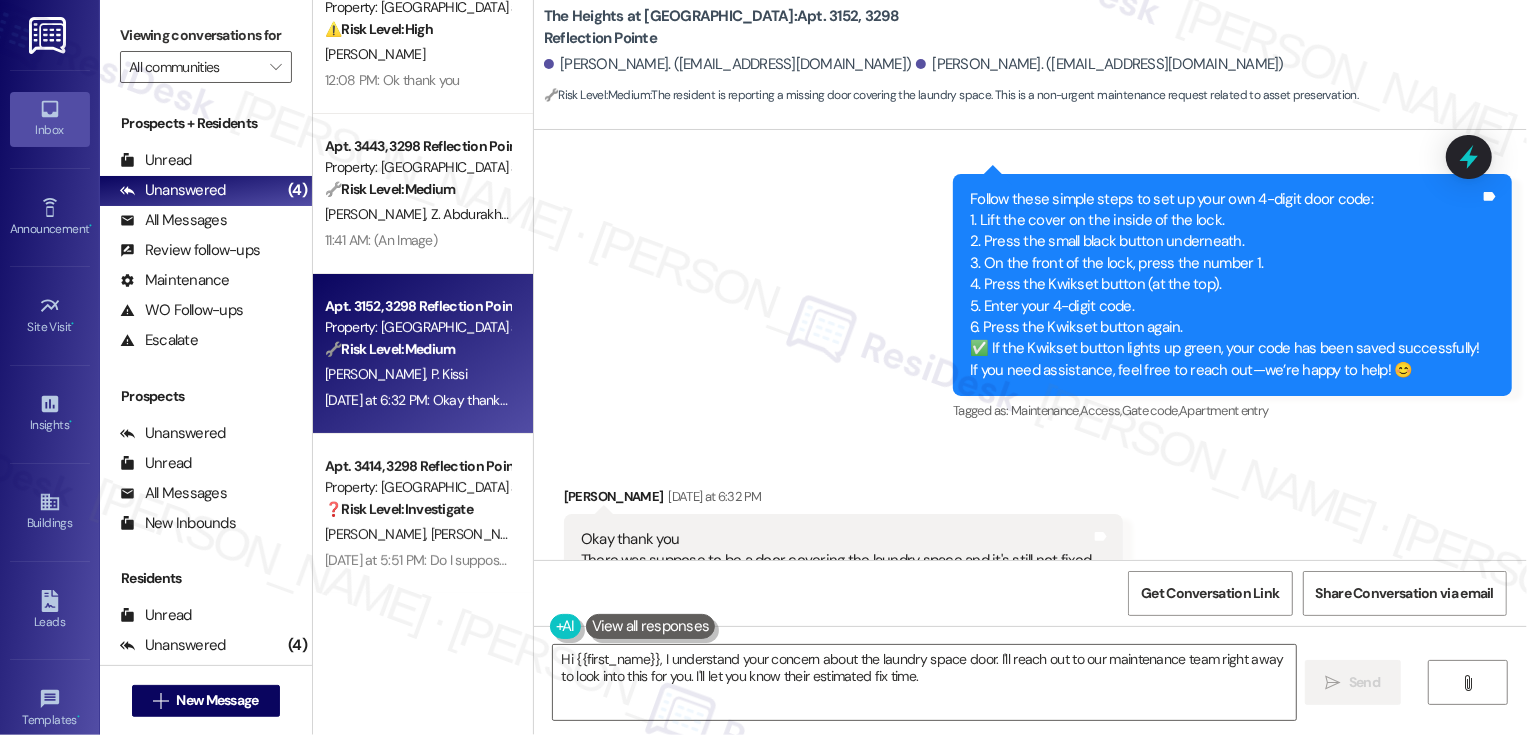 scroll, scrollTop: 1435, scrollLeft: 0, axis: vertical 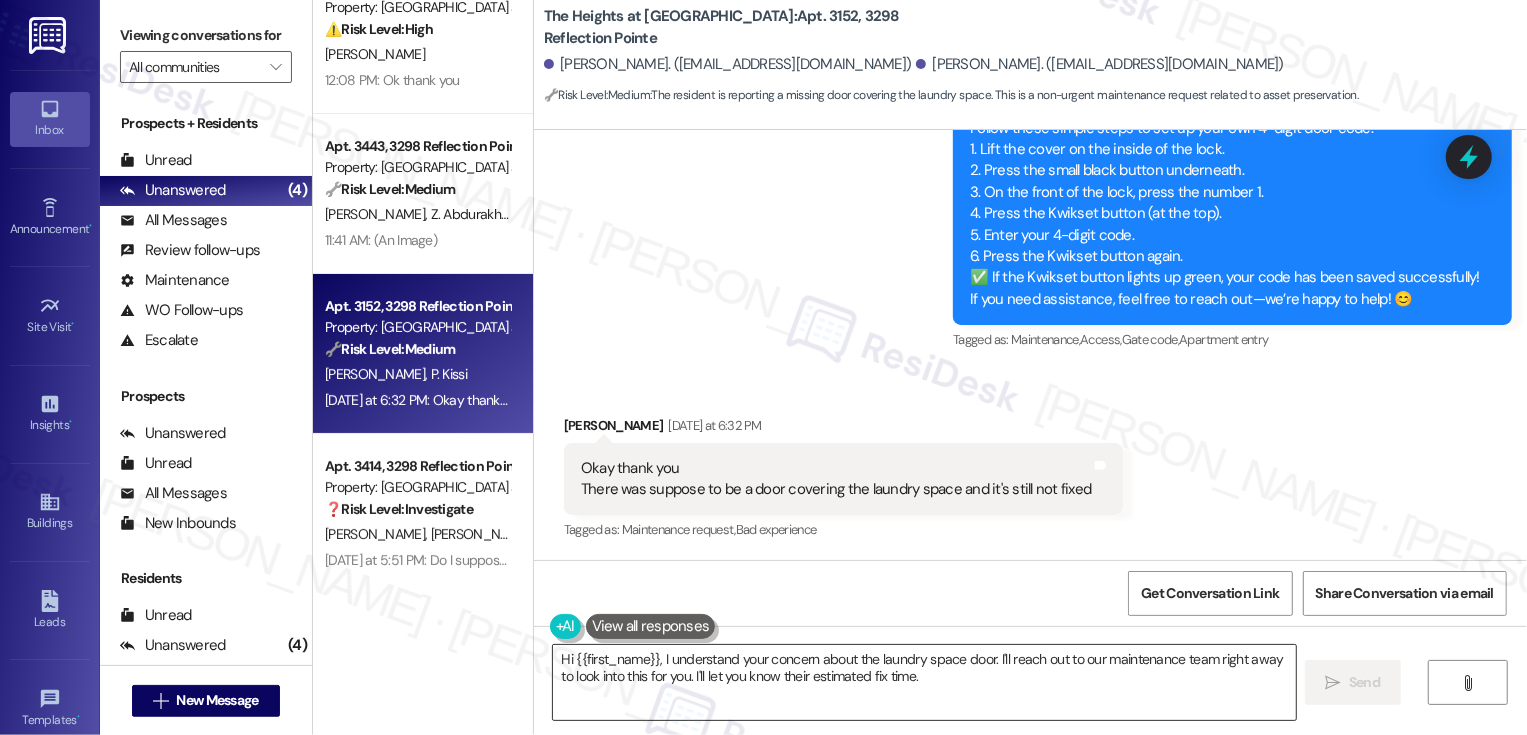click on "Hi {{first_name}}, I understand your concern about the laundry space door. I'll reach out to our maintenance team right away to look into this for you. I'll let you know their estimated fix time." at bounding box center [924, 682] 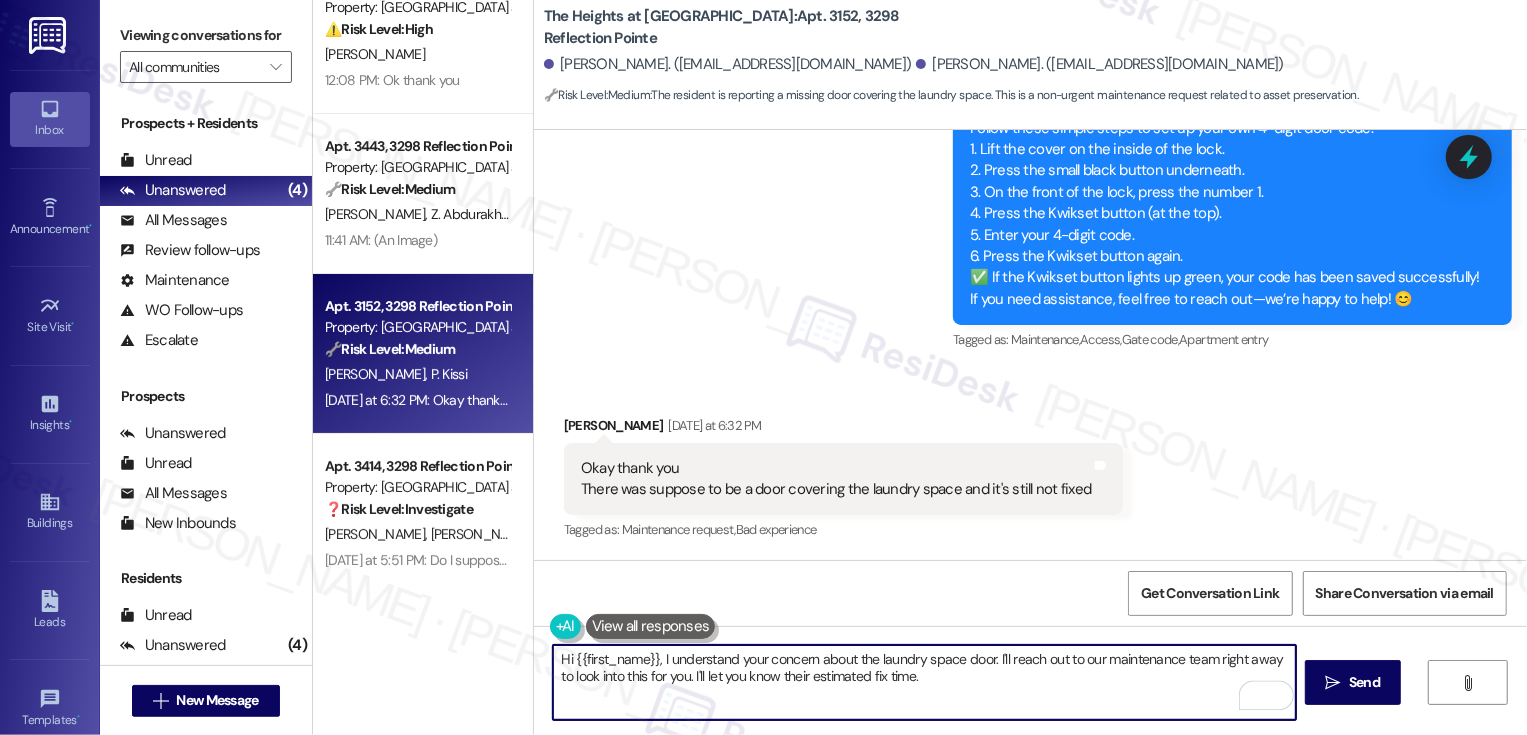 drag, startPoint x: 988, startPoint y: 655, endPoint x: 1013, endPoint y: 688, distance: 41.400482 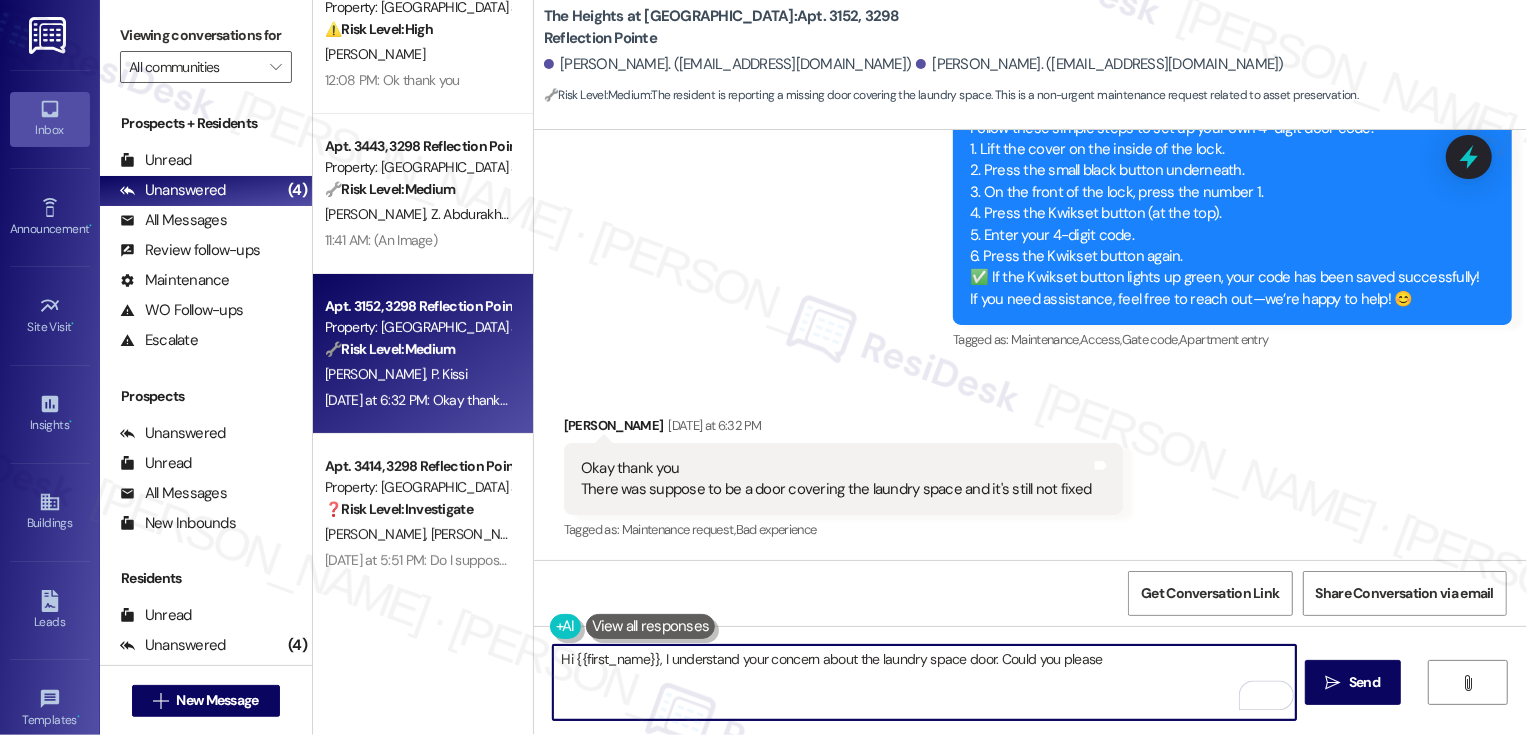 drag, startPoint x: 991, startPoint y: 662, endPoint x: 1206, endPoint y: 658, distance: 215.0372 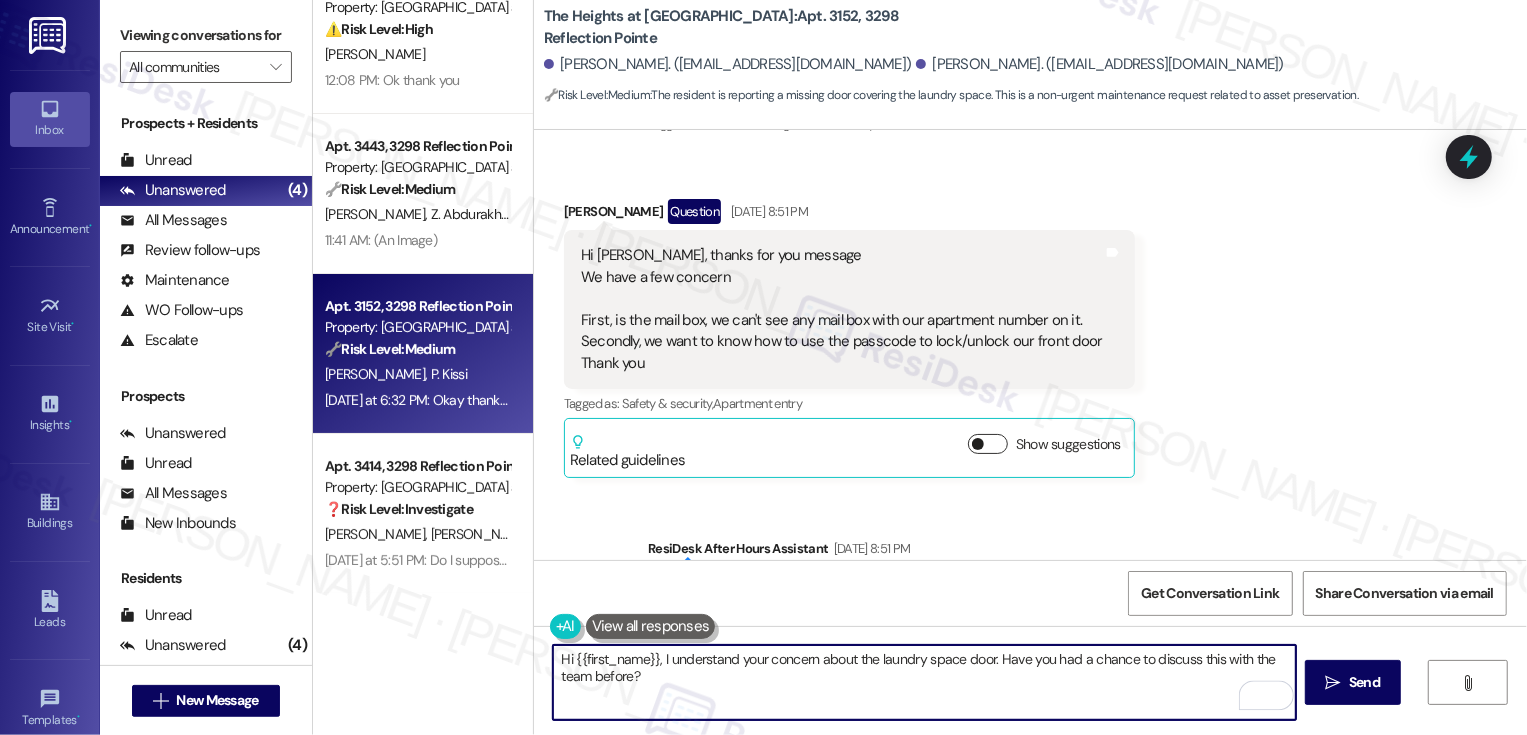 scroll, scrollTop: 1435, scrollLeft: 0, axis: vertical 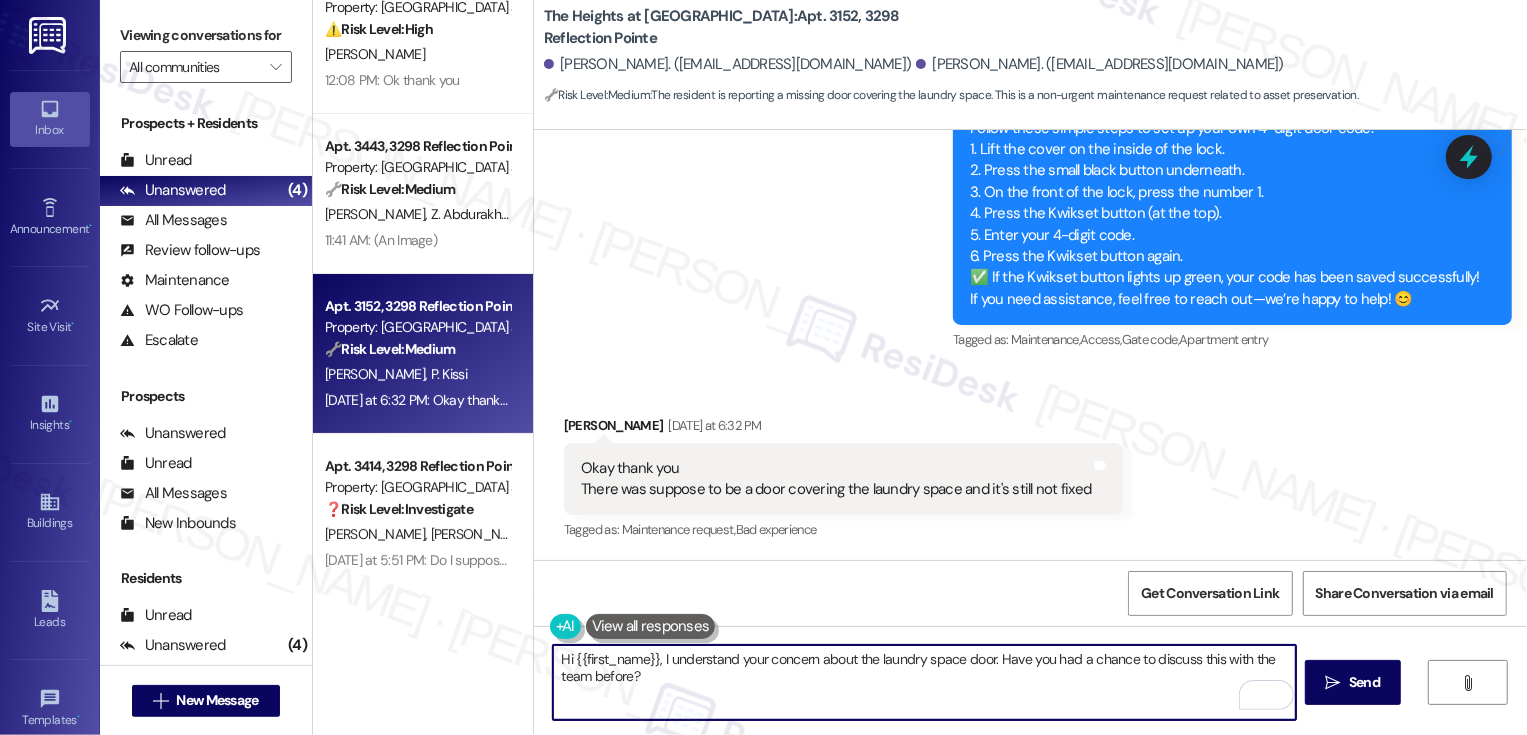 drag, startPoint x: 651, startPoint y: 660, endPoint x: 352, endPoint y: 668, distance: 299.107 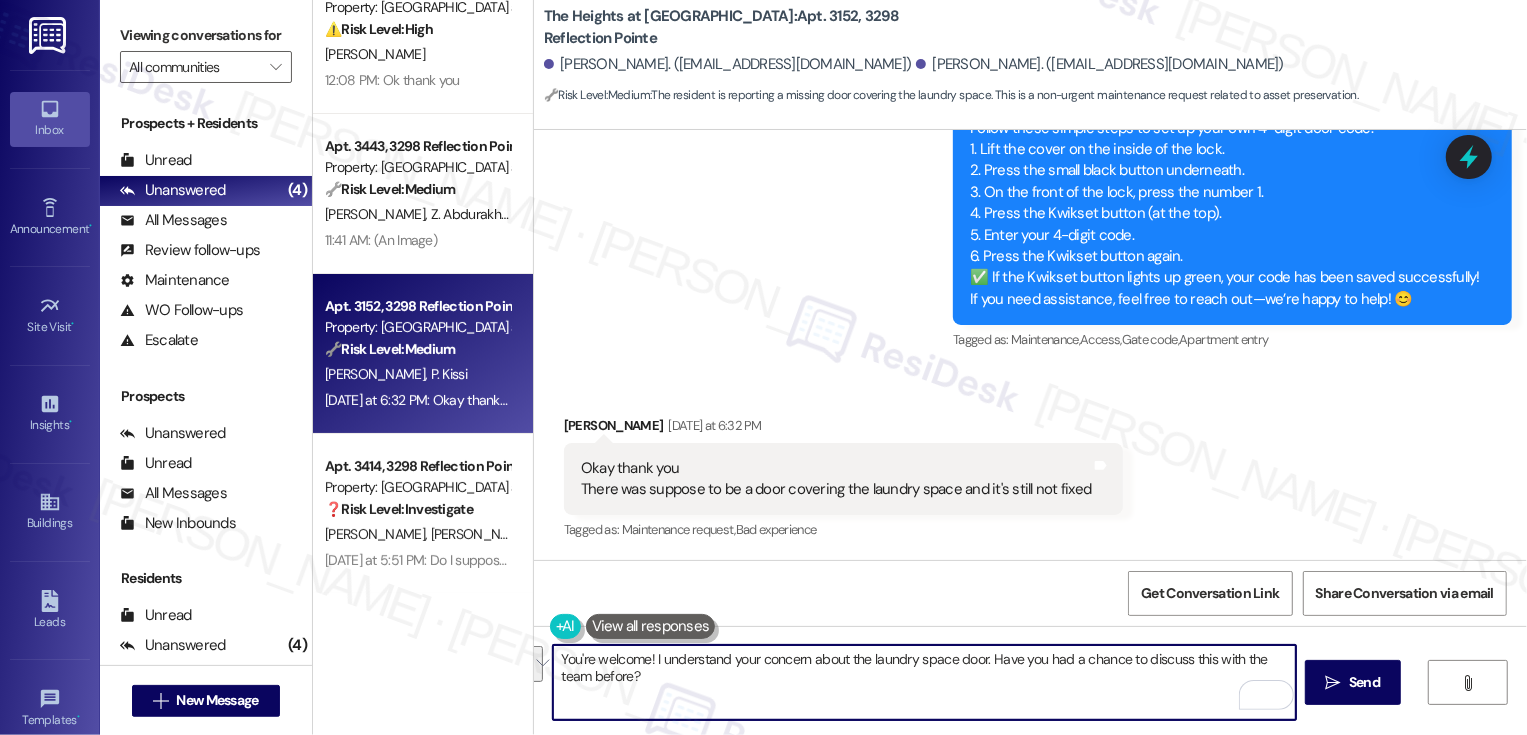 paste on "’re very welcome! I understand your concern about the laundry space door. Just checking—have you had a chance to bring this up with the team before? I’d love to make sure we’re all on the same page moving forward." 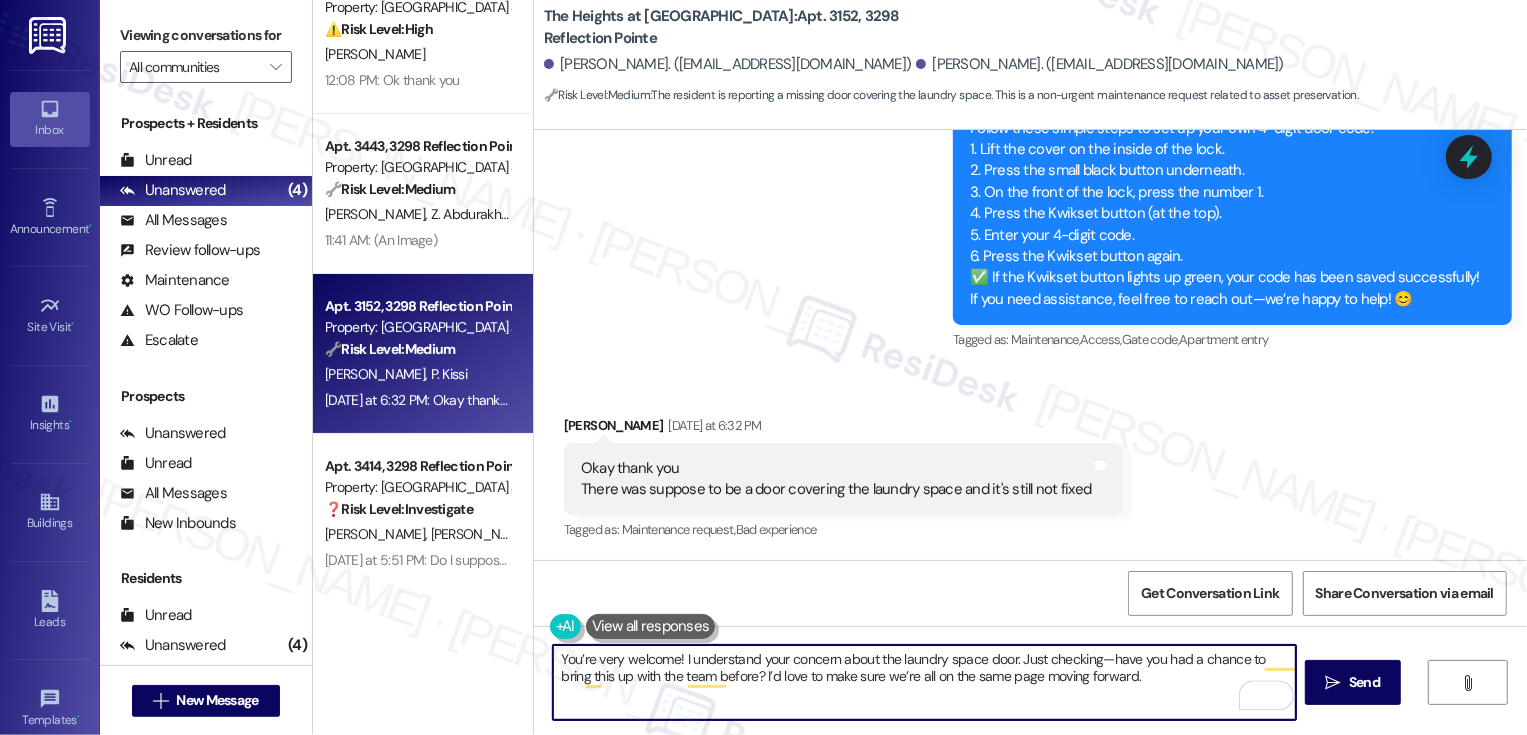 click on "You’re very welcome! I understand your concern about the laundry space door. Just checking—have you had a chance to bring this up with the team before? I’d love to make sure we’re all on the same page moving forward." at bounding box center [924, 682] 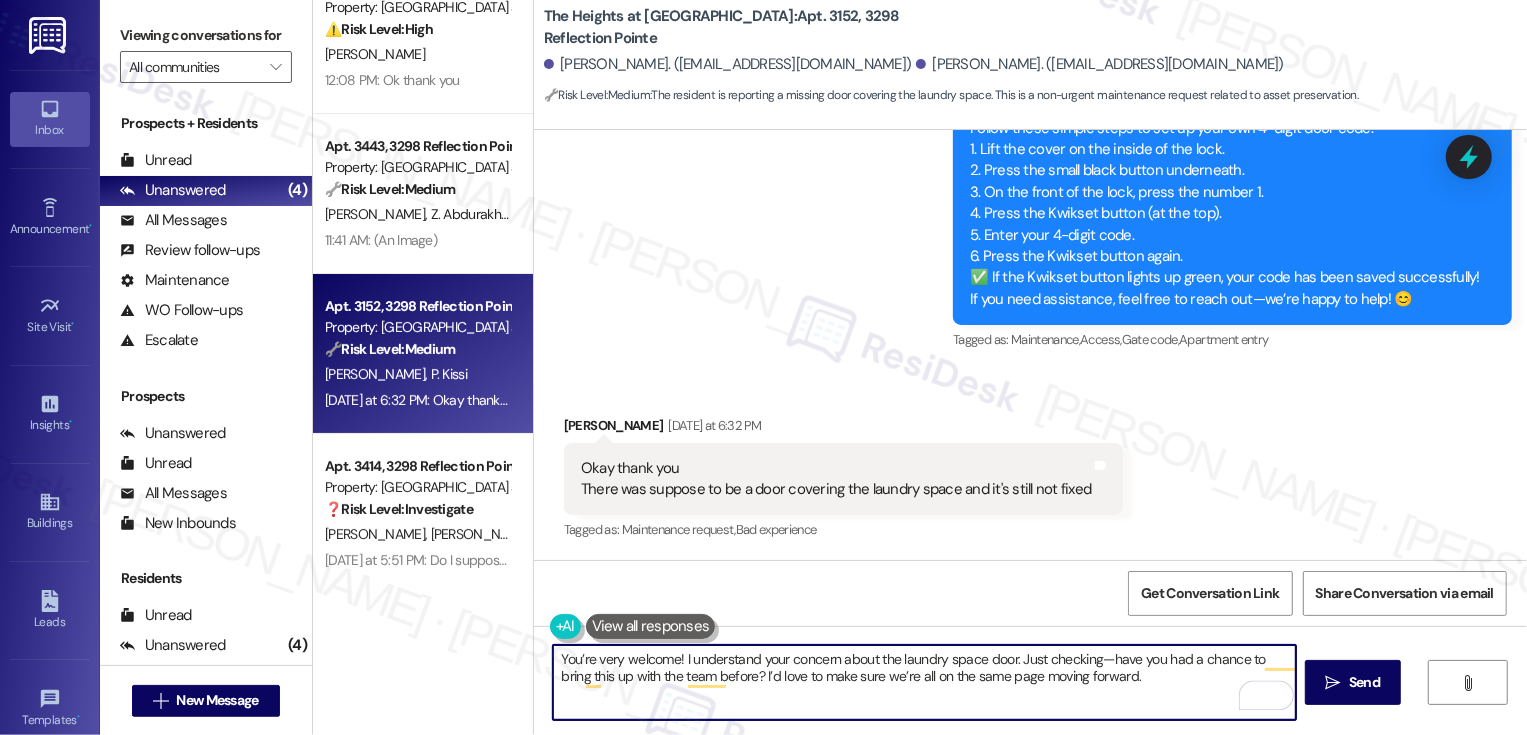 click on "You’re very welcome! I understand your concern about the laundry space door. Just checking—have you had a chance to bring this up with the team before? I’d love to make sure we’re all on the same page moving forward." at bounding box center [924, 682] 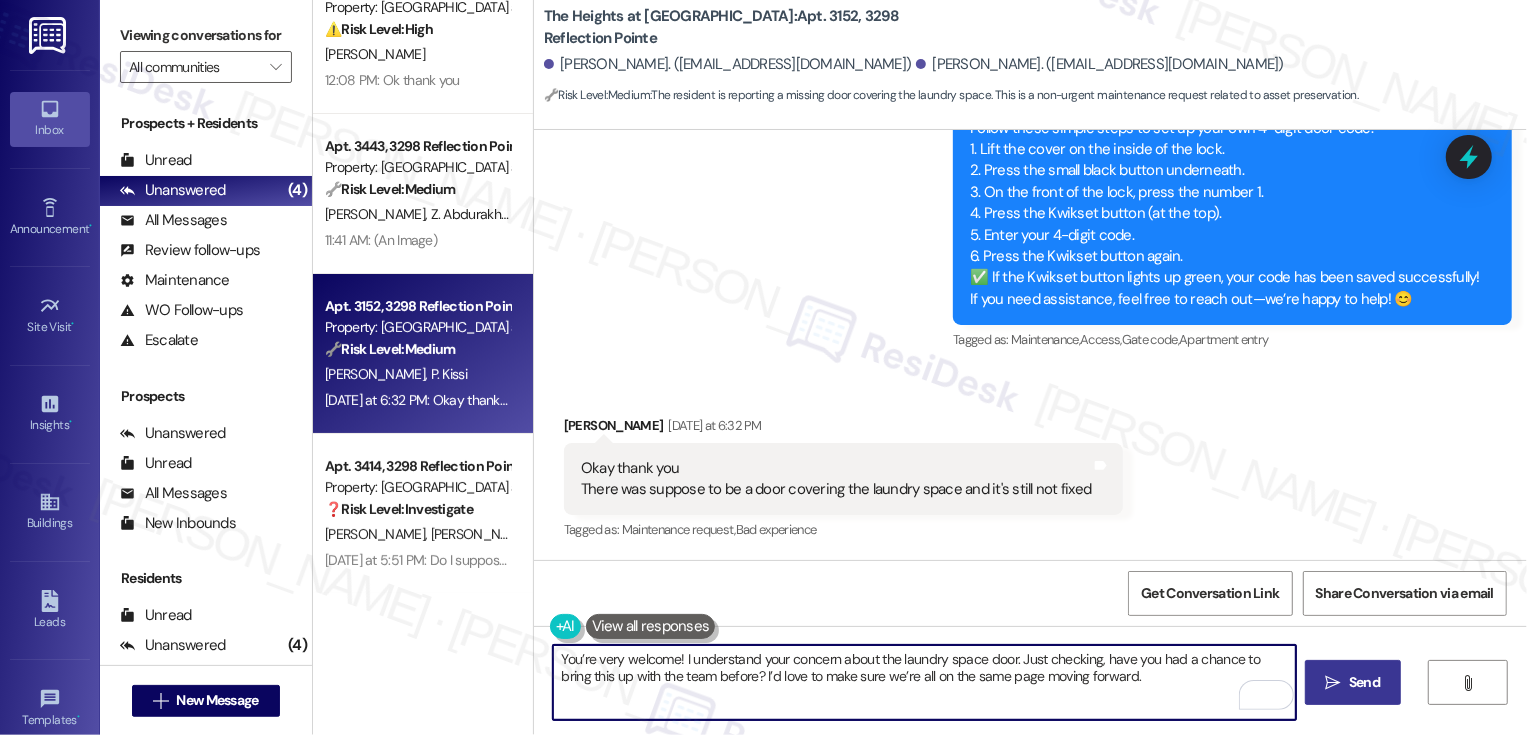 type on "You’re very welcome! I understand your concern about the laundry space door. Just checking, have you had a chance to bring this up with the team before? I’d love to make sure we’re all on the same page moving forward." 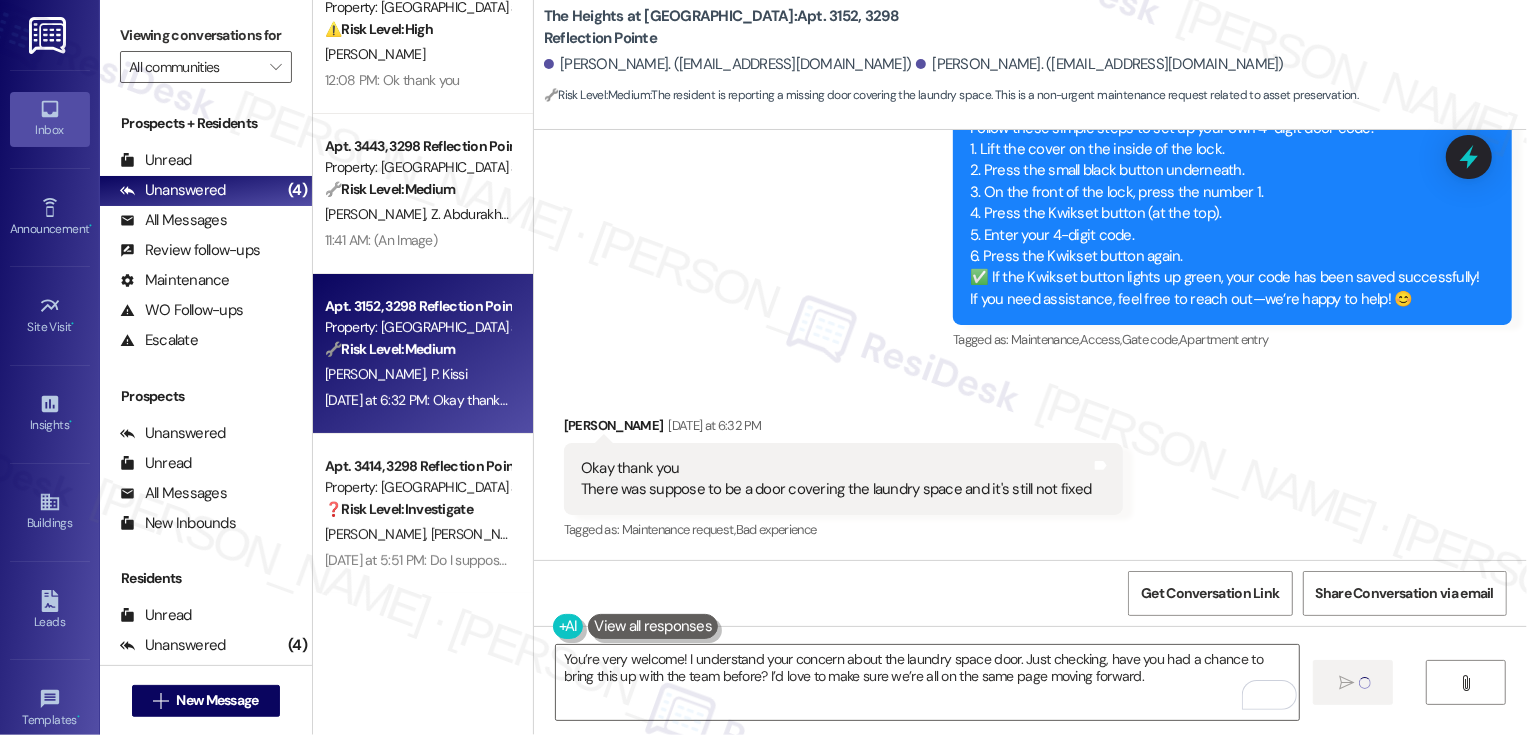type 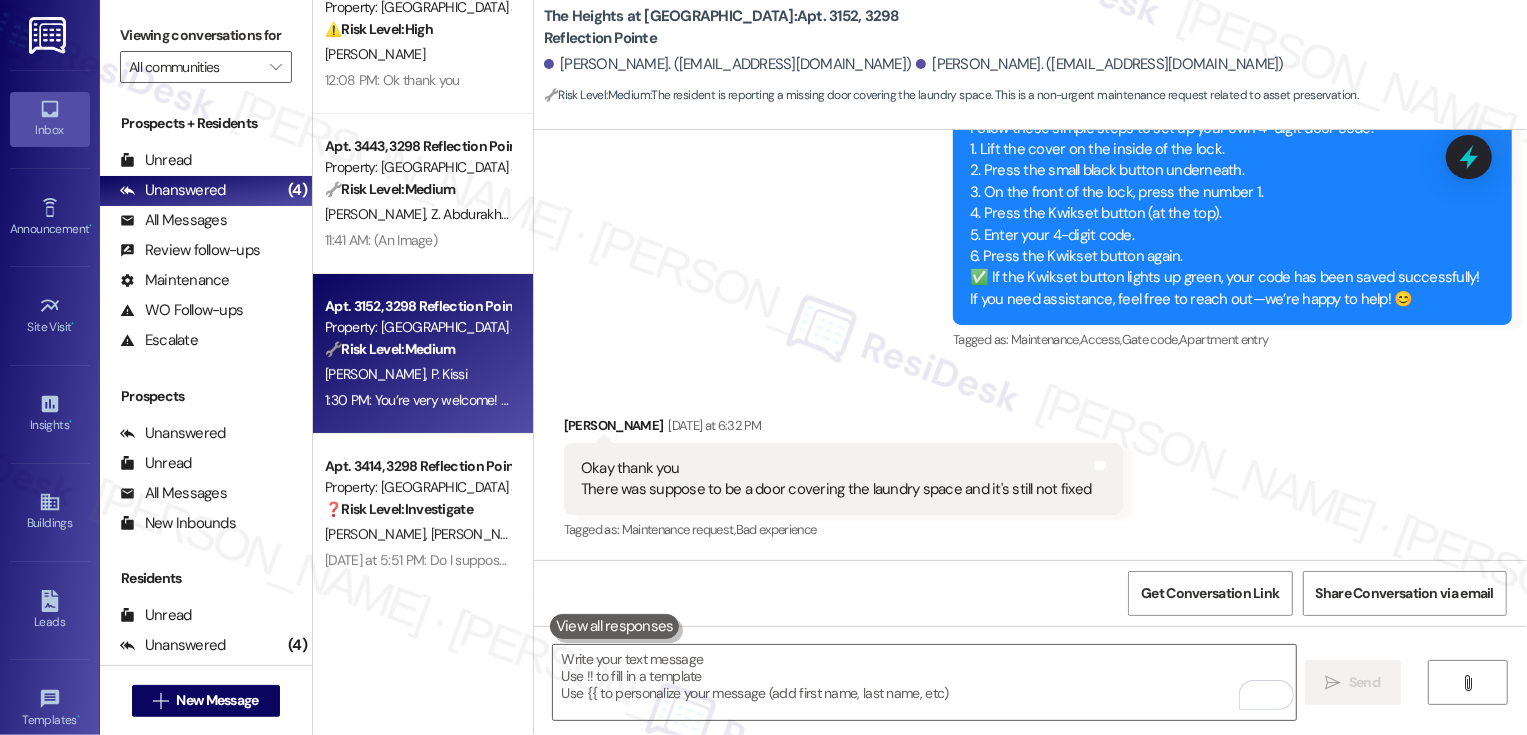 scroll, scrollTop: 1596, scrollLeft: 0, axis: vertical 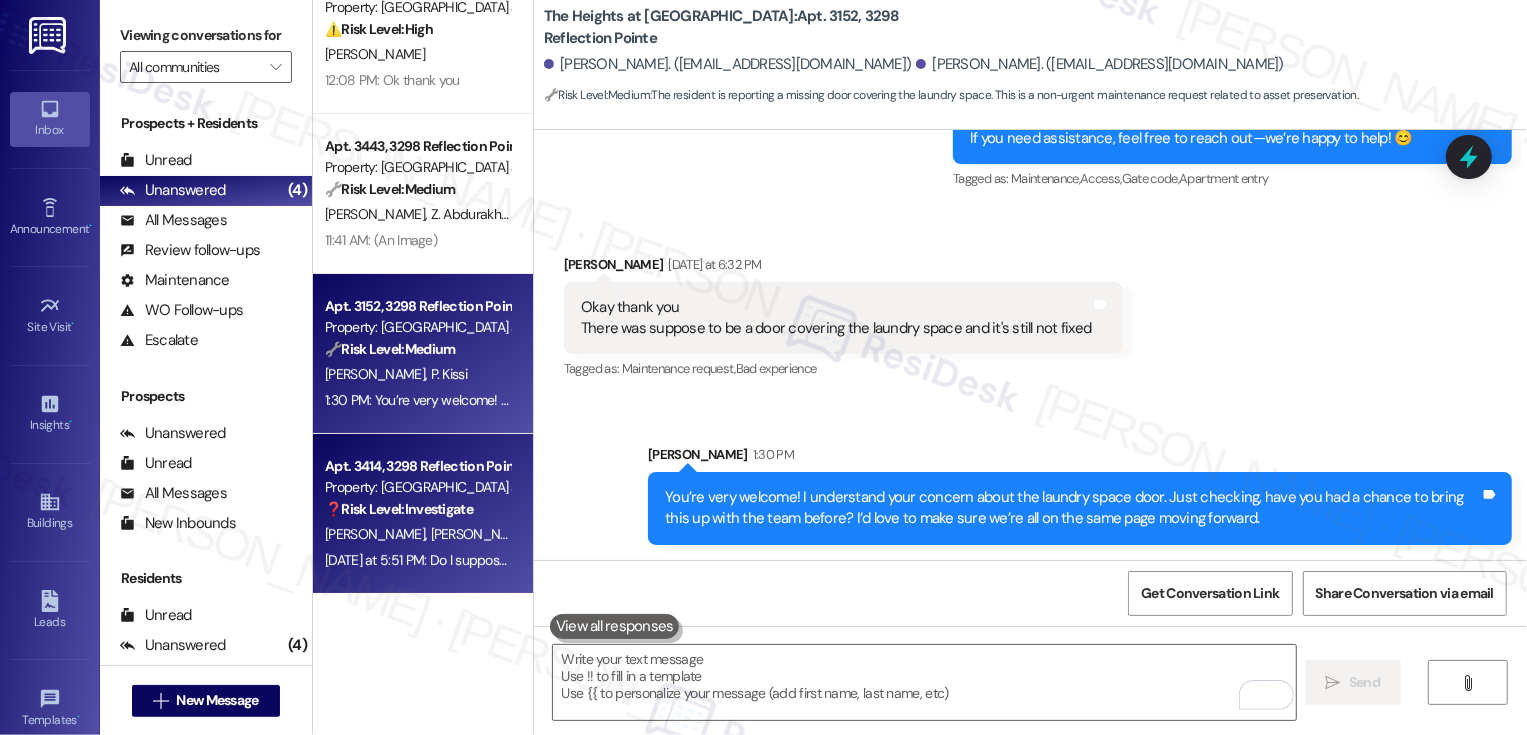 click on "Apt. 3414, 3298 Reflection Pointe" at bounding box center (417, 466) 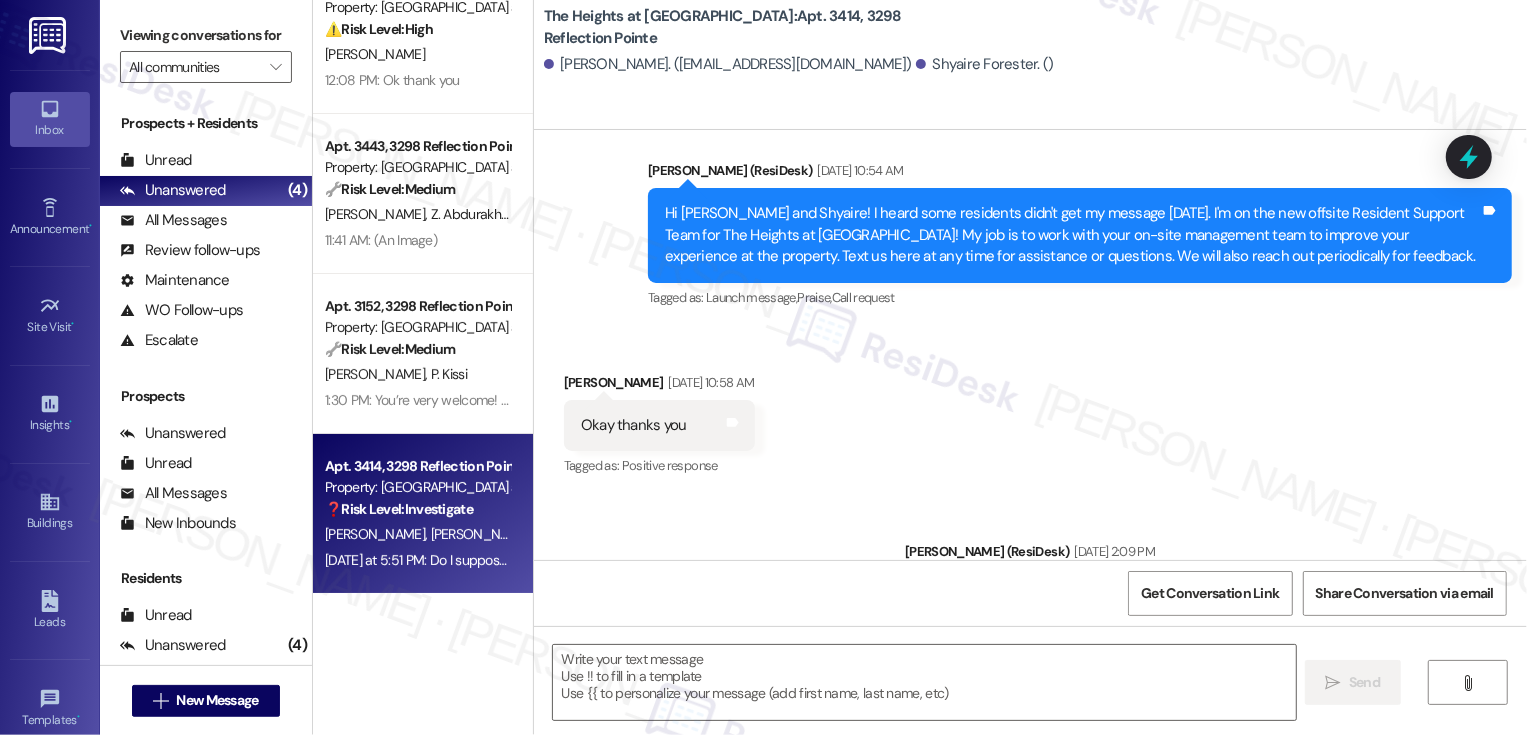 click on "Apt. 3414, 3298 Reflection Pointe" at bounding box center [417, 466] 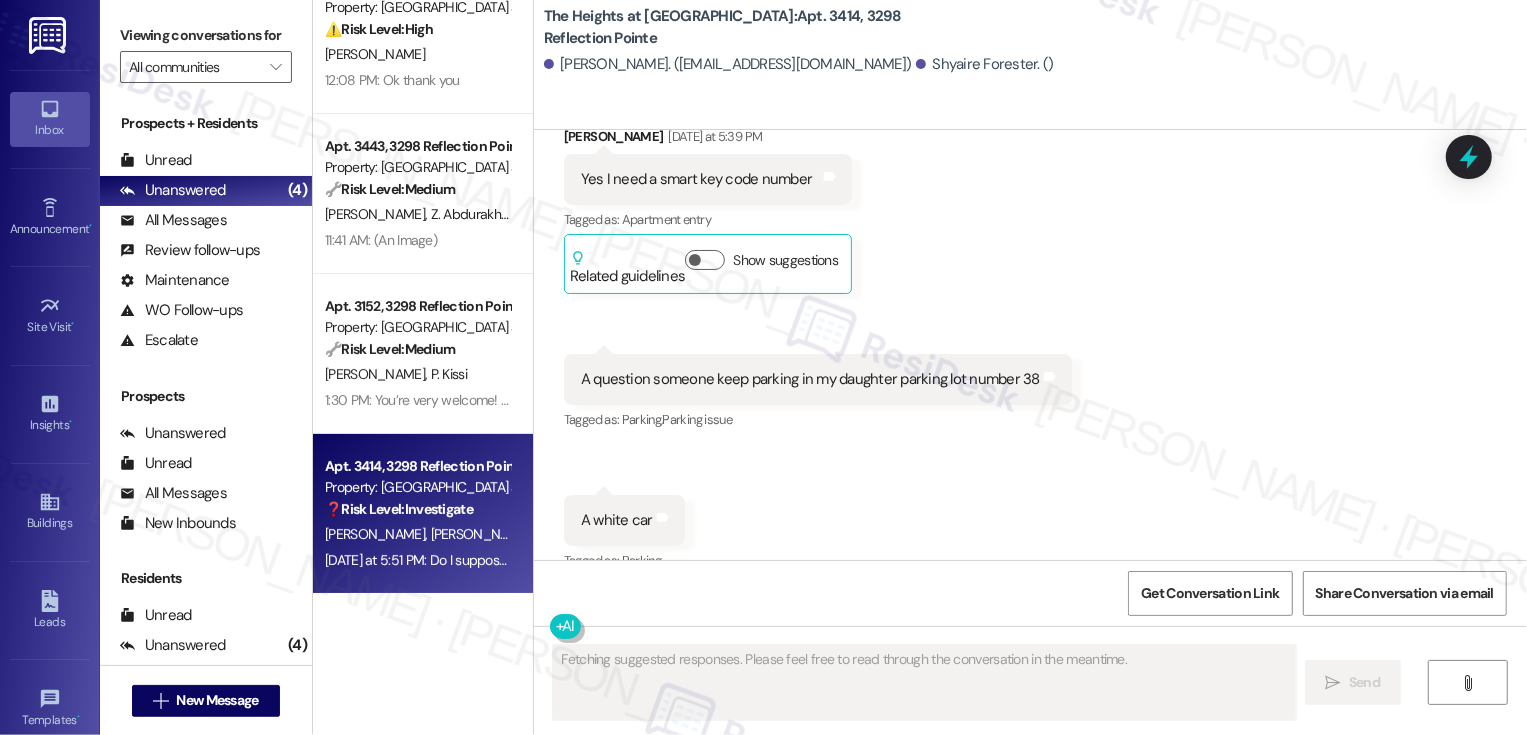 scroll, scrollTop: 4420, scrollLeft: 0, axis: vertical 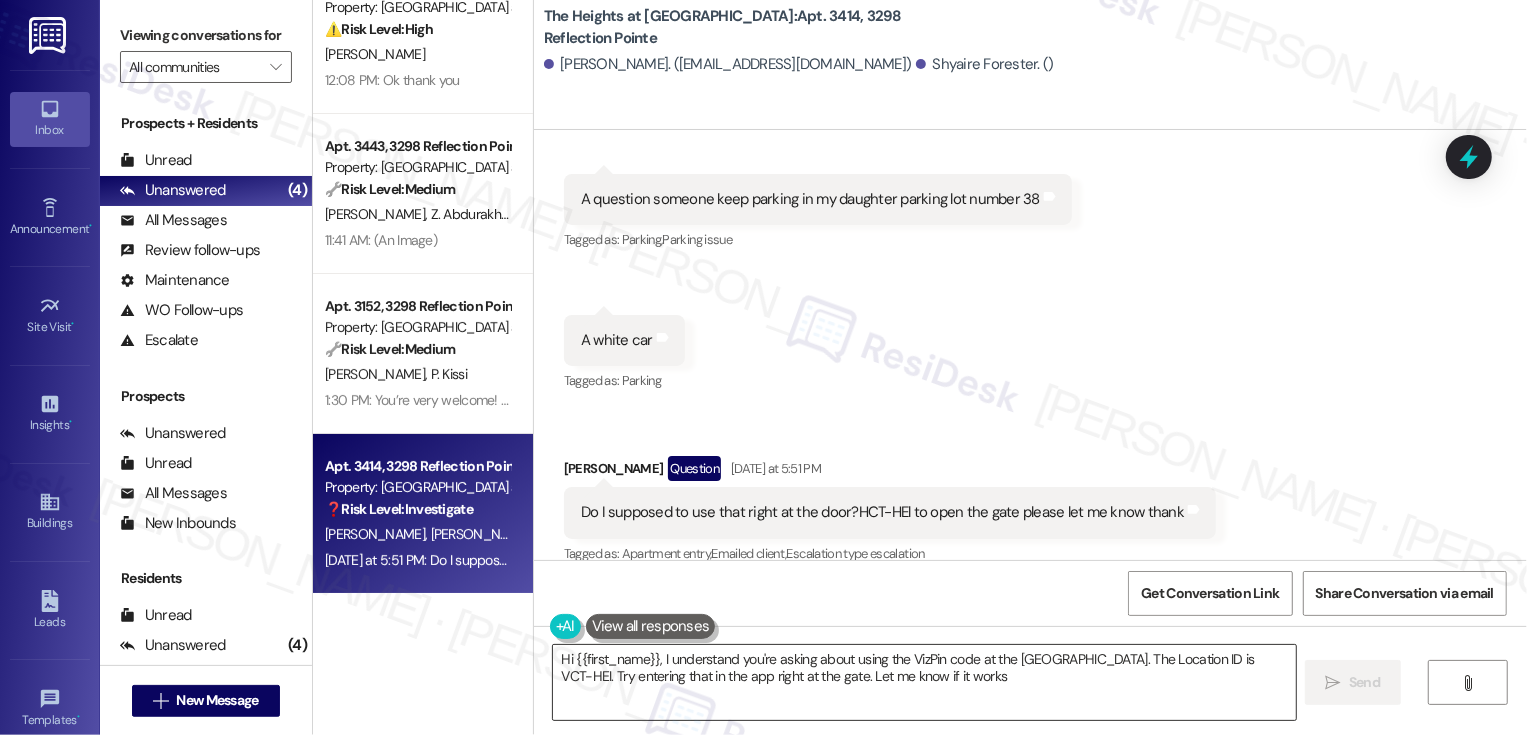 type on "Hi {{first_name}}, I understand you're asking about using the VizPin code at the [GEOGRAPHIC_DATA]. The Location ID is VCT-HEI. Try entering that in the app right at the gate. Let me know if it works!" 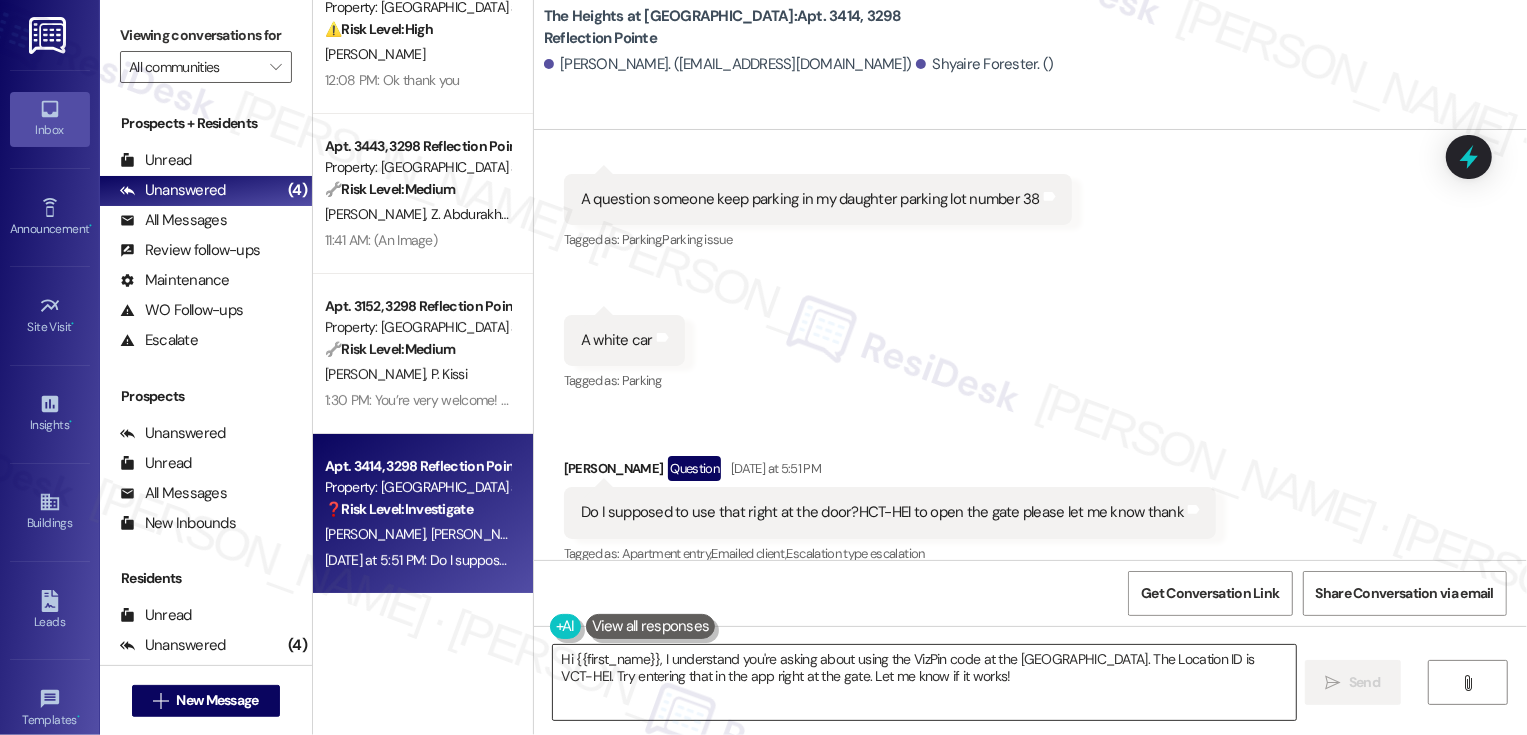 click on "Hi {{first_name}}, I understand you're asking about using the VizPin code at the [GEOGRAPHIC_DATA]. The Location ID is VCT-HEI. Try entering that in the app right at the gate. Let me know if it works!" at bounding box center [924, 682] 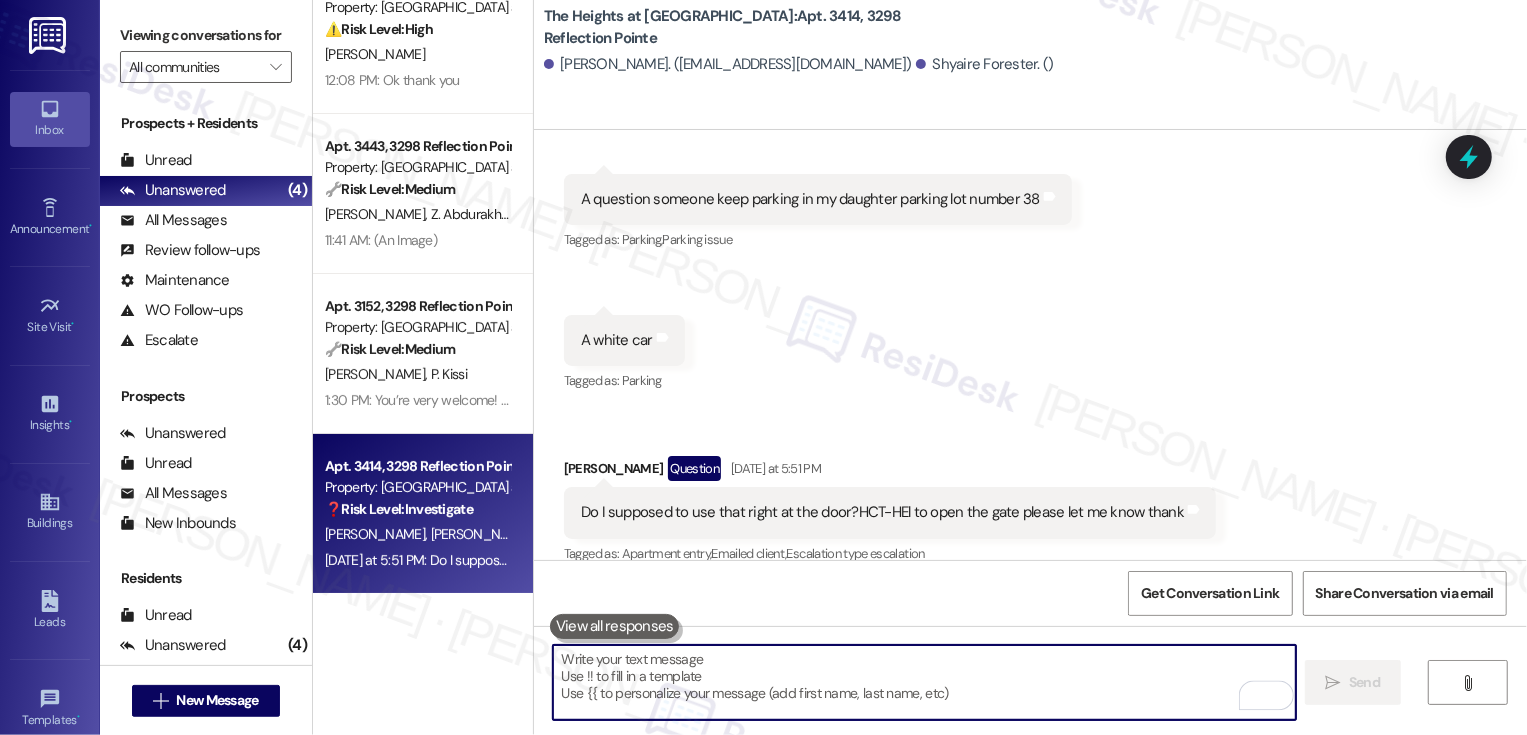 paste on "The correct access code is VCT-HEI for the pool. We do not have assigned parking at [GEOGRAPHIC_DATA]. It is first come first serve, with a limit of 1 vehicle per lease holder." 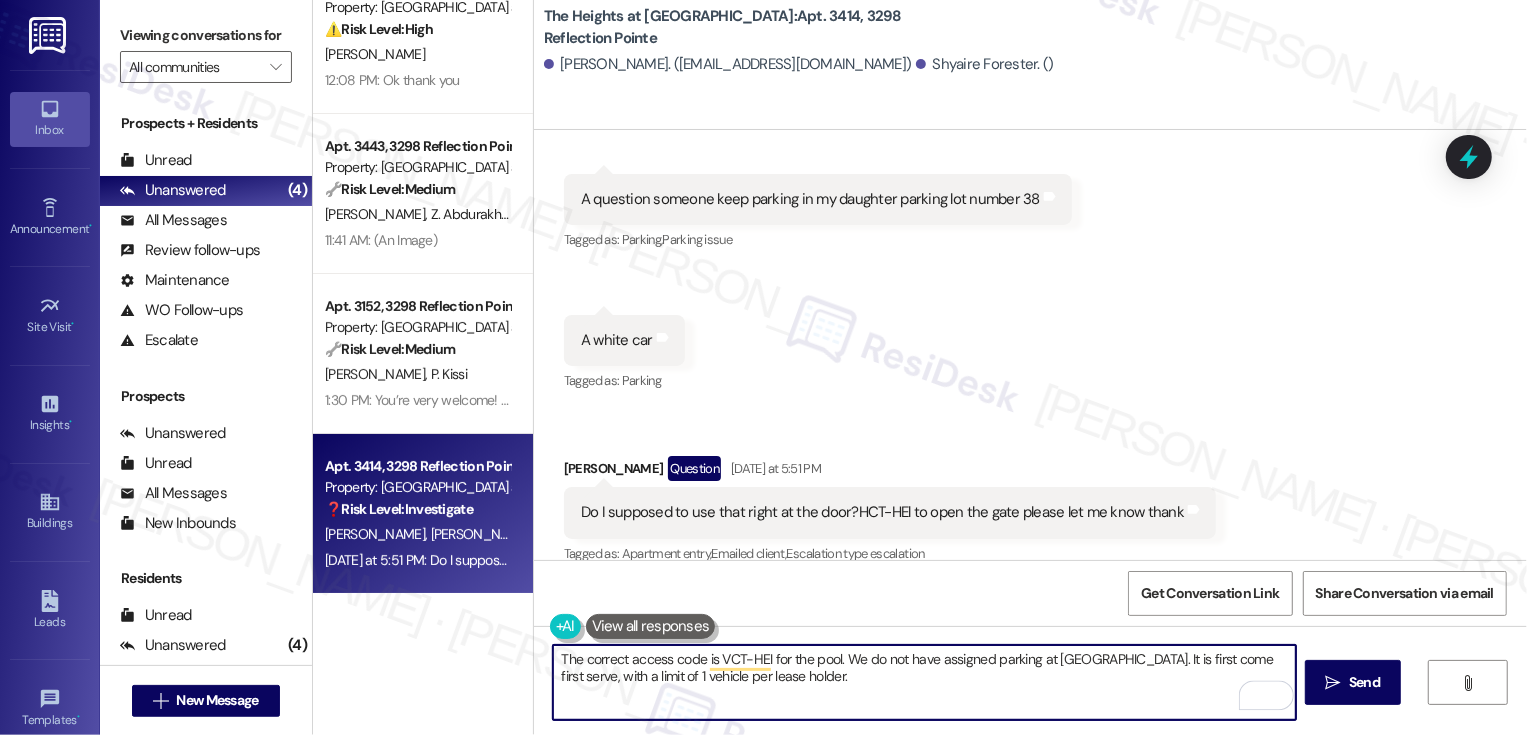 click on "The correct access code is VCT-HEI for the pool. We do not have assigned parking at [GEOGRAPHIC_DATA]. It is first come first serve, with a limit of 1 vehicle per lease holder." at bounding box center (924, 682) 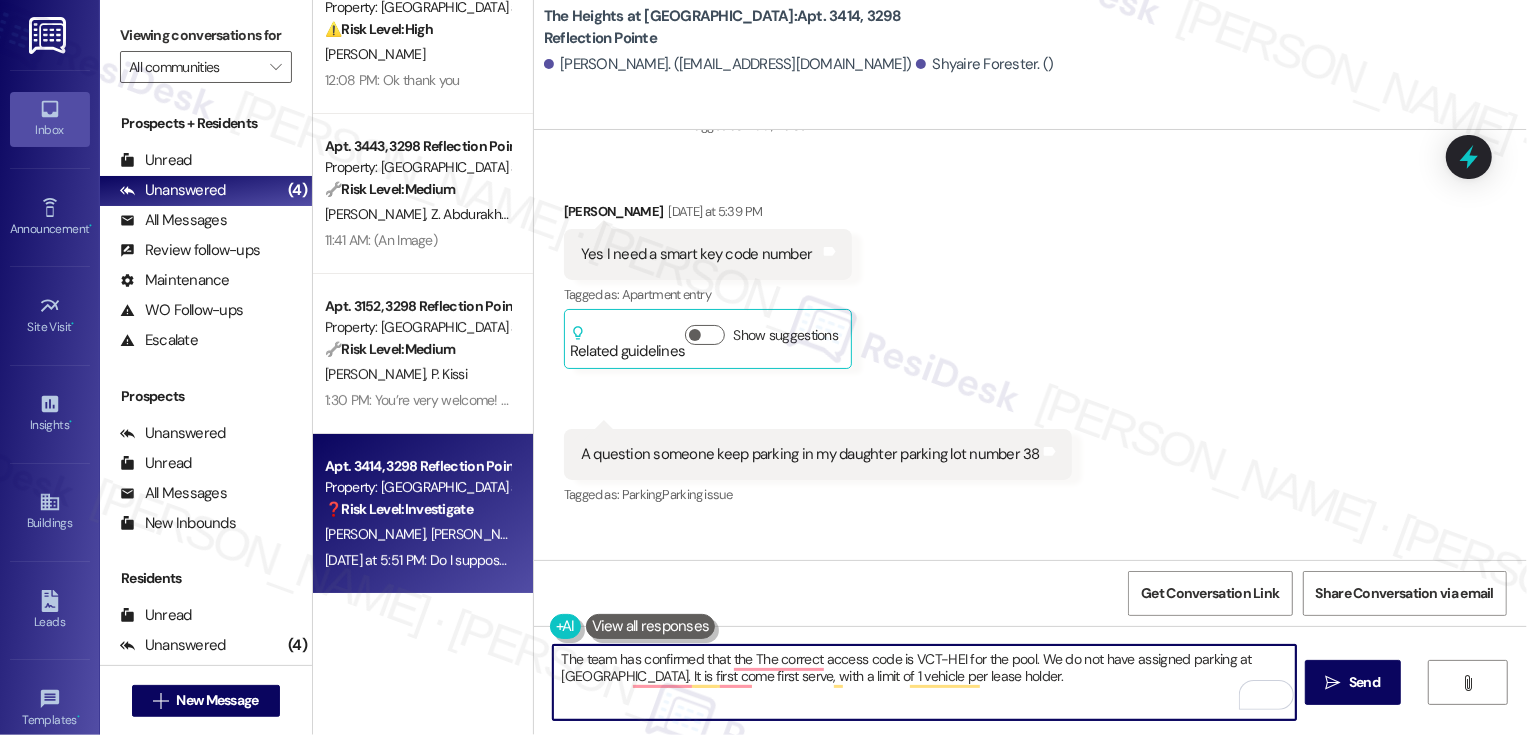 scroll, scrollTop: 4281, scrollLeft: 0, axis: vertical 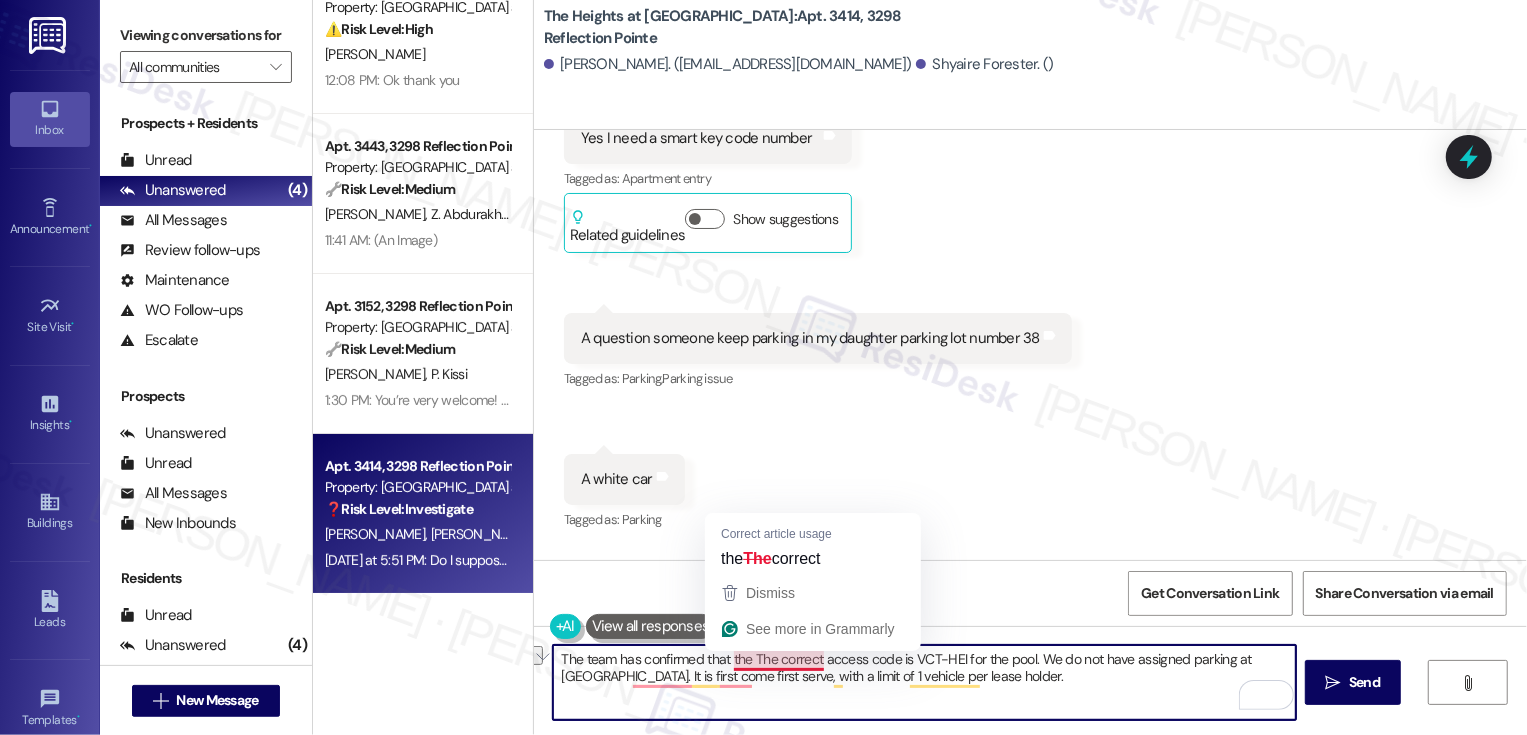 drag, startPoint x: 745, startPoint y: 660, endPoint x: 542, endPoint y: 660, distance: 203 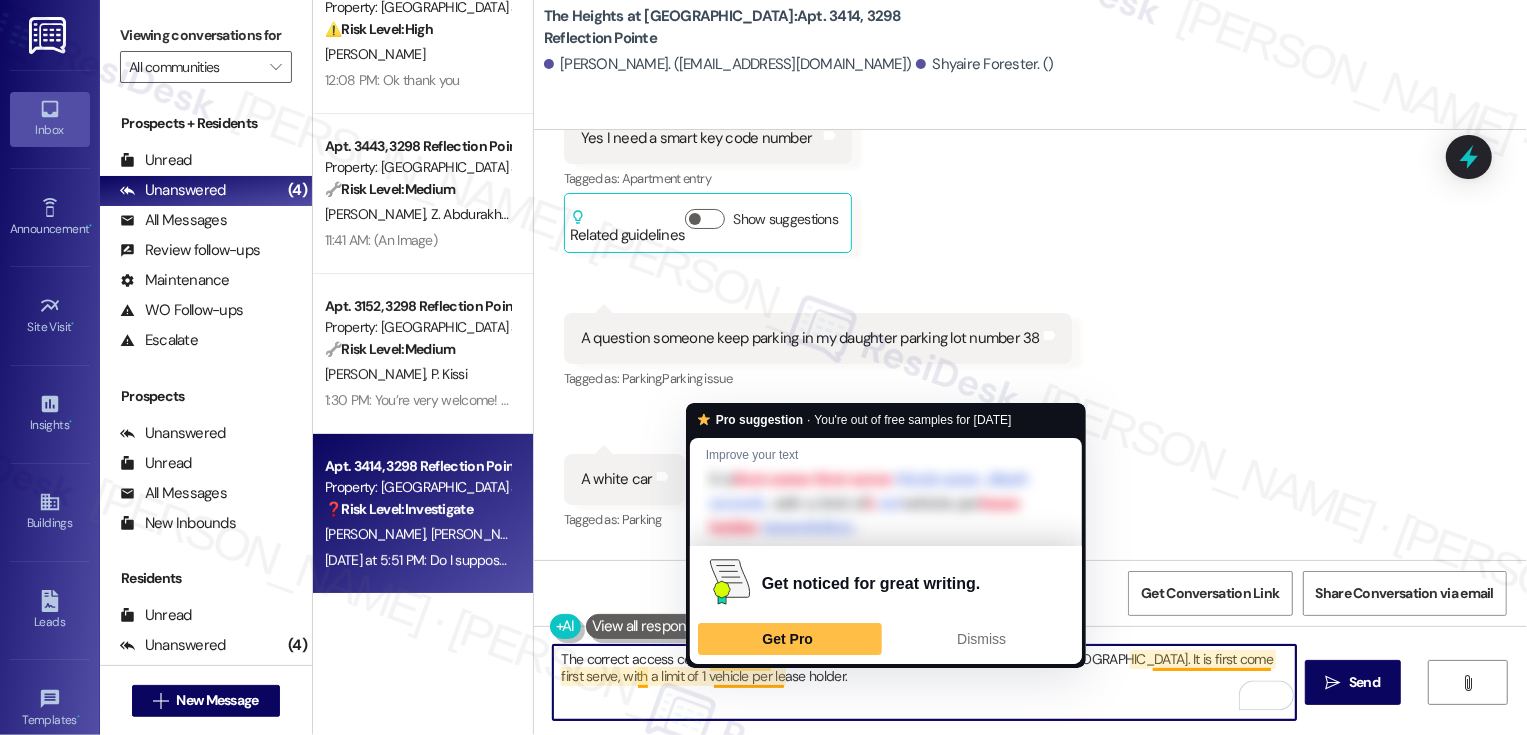 click on "The correct access code is VCT-HEI for the pool. We do not have assigned parking at [GEOGRAPHIC_DATA]. It is first come first serve, with a limit of 1 vehicle per lease holder." at bounding box center (924, 682) 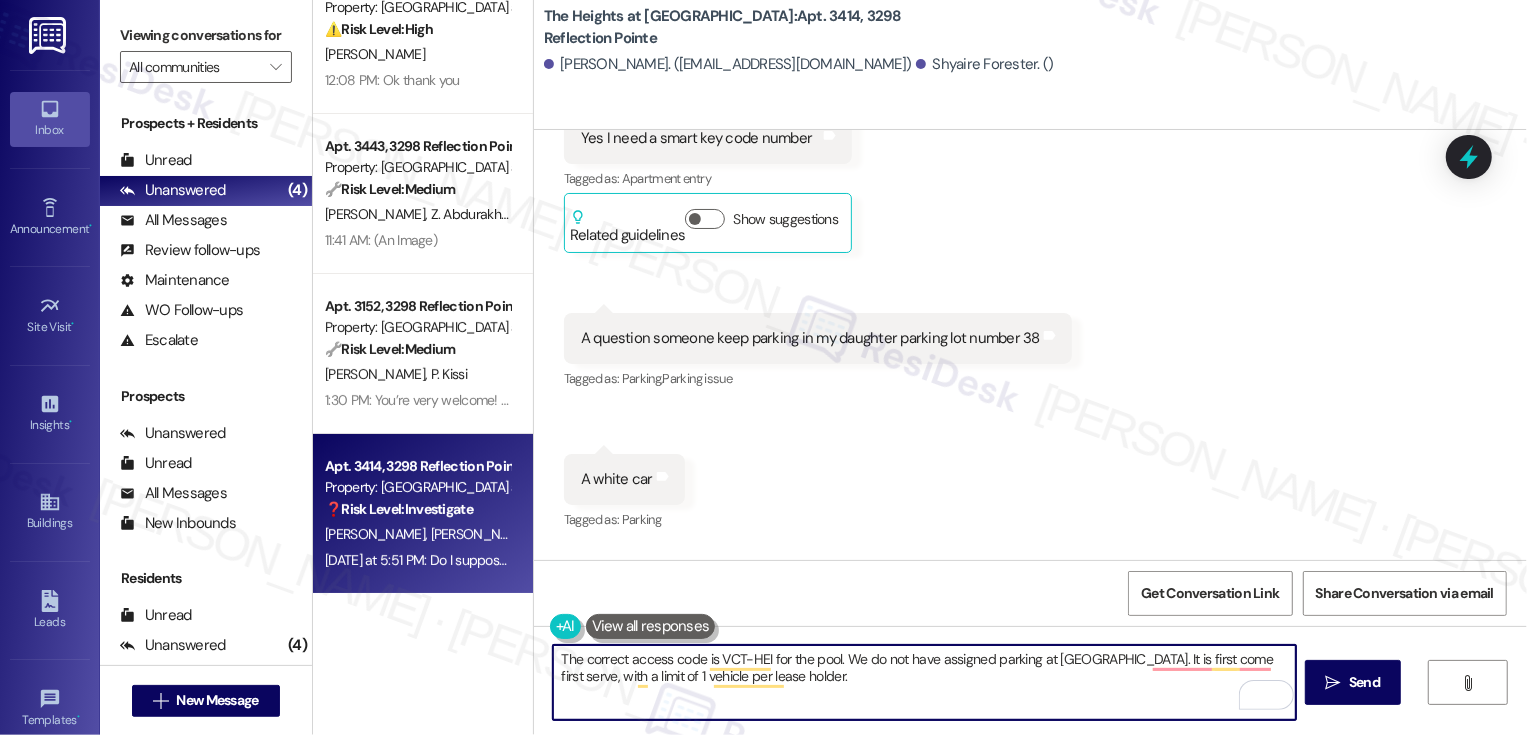 click on "The correct access code is VCT-HEI for the pool. We do not have assigned parking at [GEOGRAPHIC_DATA]. It is first come first serve, with a limit of 1 vehicle per lease holder." at bounding box center (924, 682) 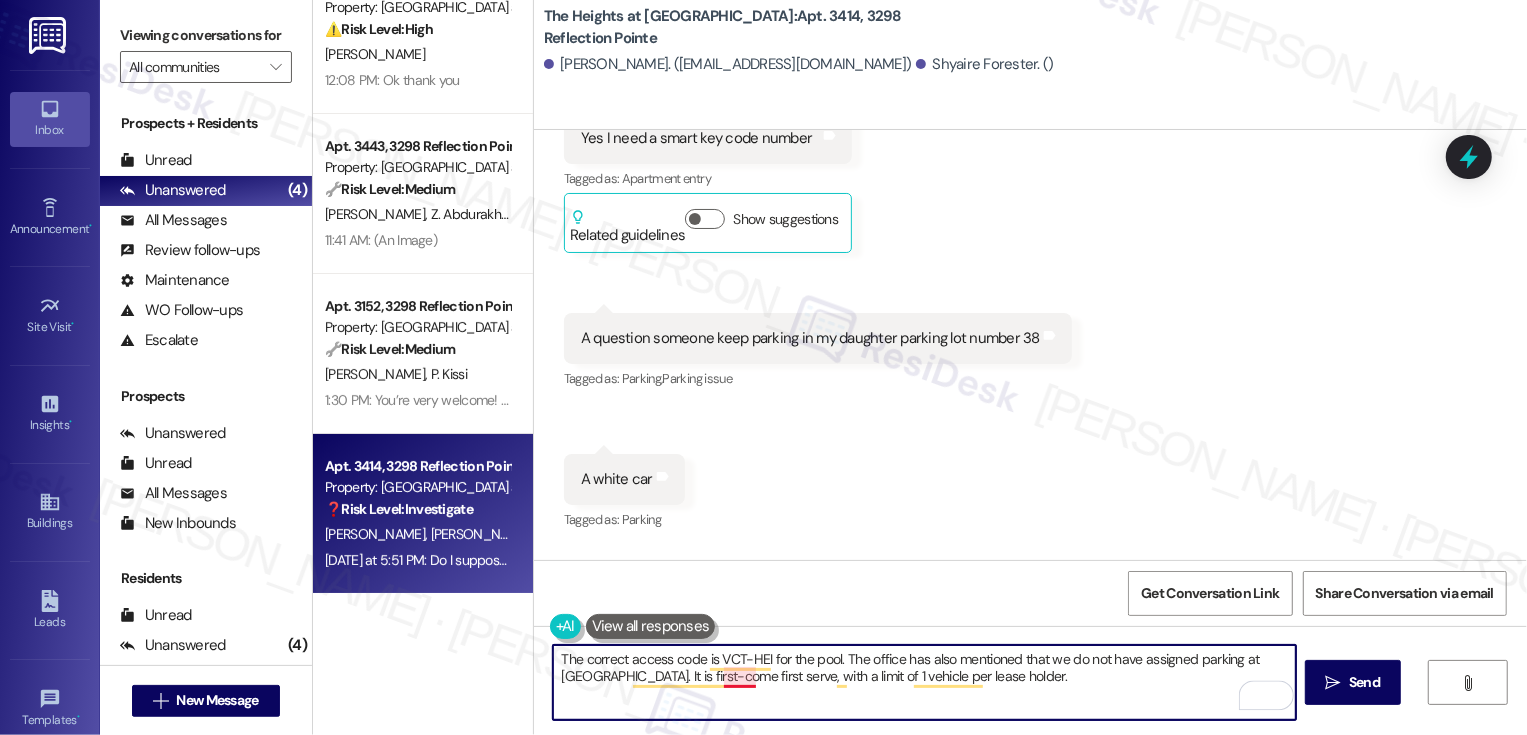 click on "The correct access code is VCT-HEI for the pool. The office has also mentioned that we do not have assigned parking at [GEOGRAPHIC_DATA]. It is first-come first serve, with a limit of 1 vehicle per lease holder." at bounding box center [924, 682] 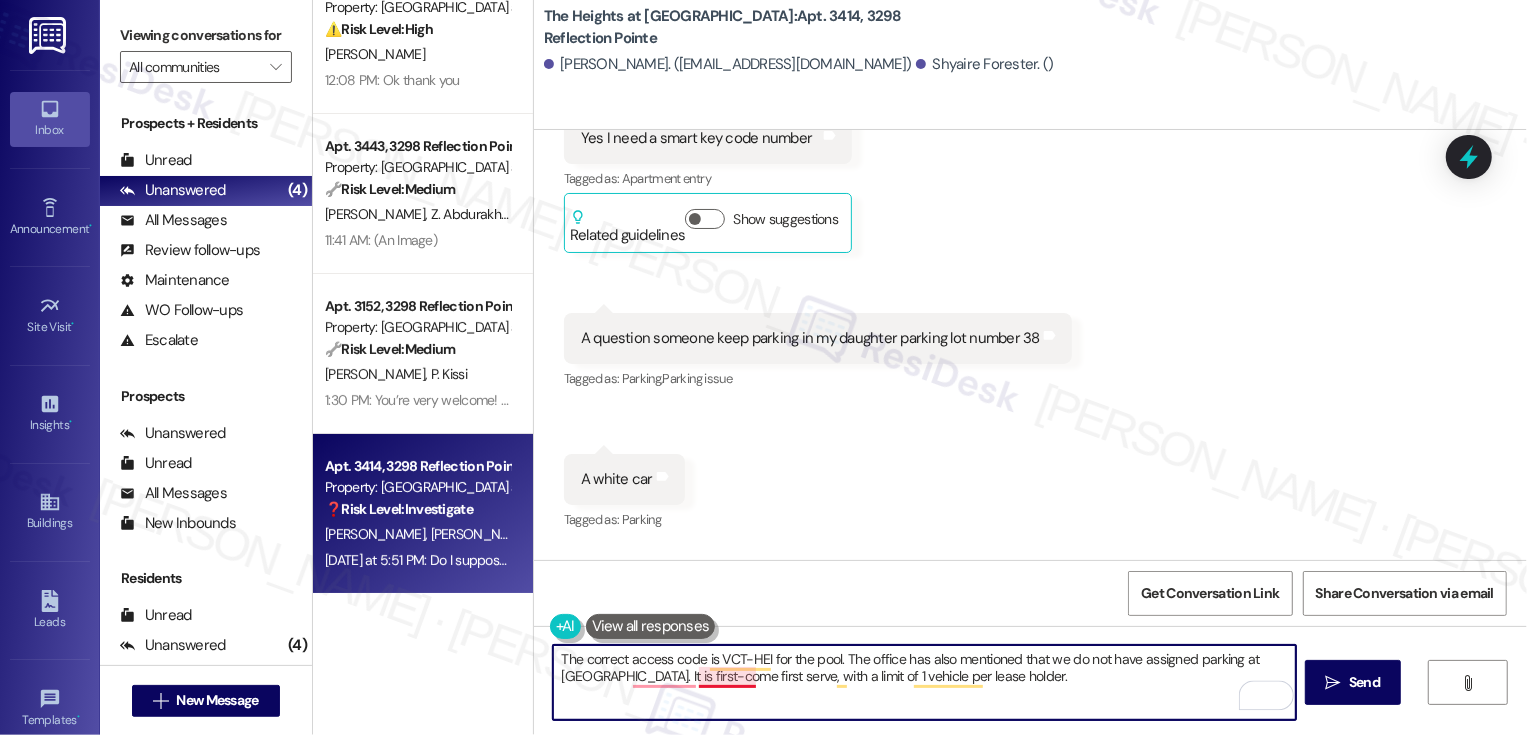 click on "The correct access code is VCT-HEI for the pool. The office has also mentioned that we do not have assigned parking at [GEOGRAPHIC_DATA]. It is first-come first serve, with a limit of 1 vehicle per lease holder." at bounding box center (924, 682) 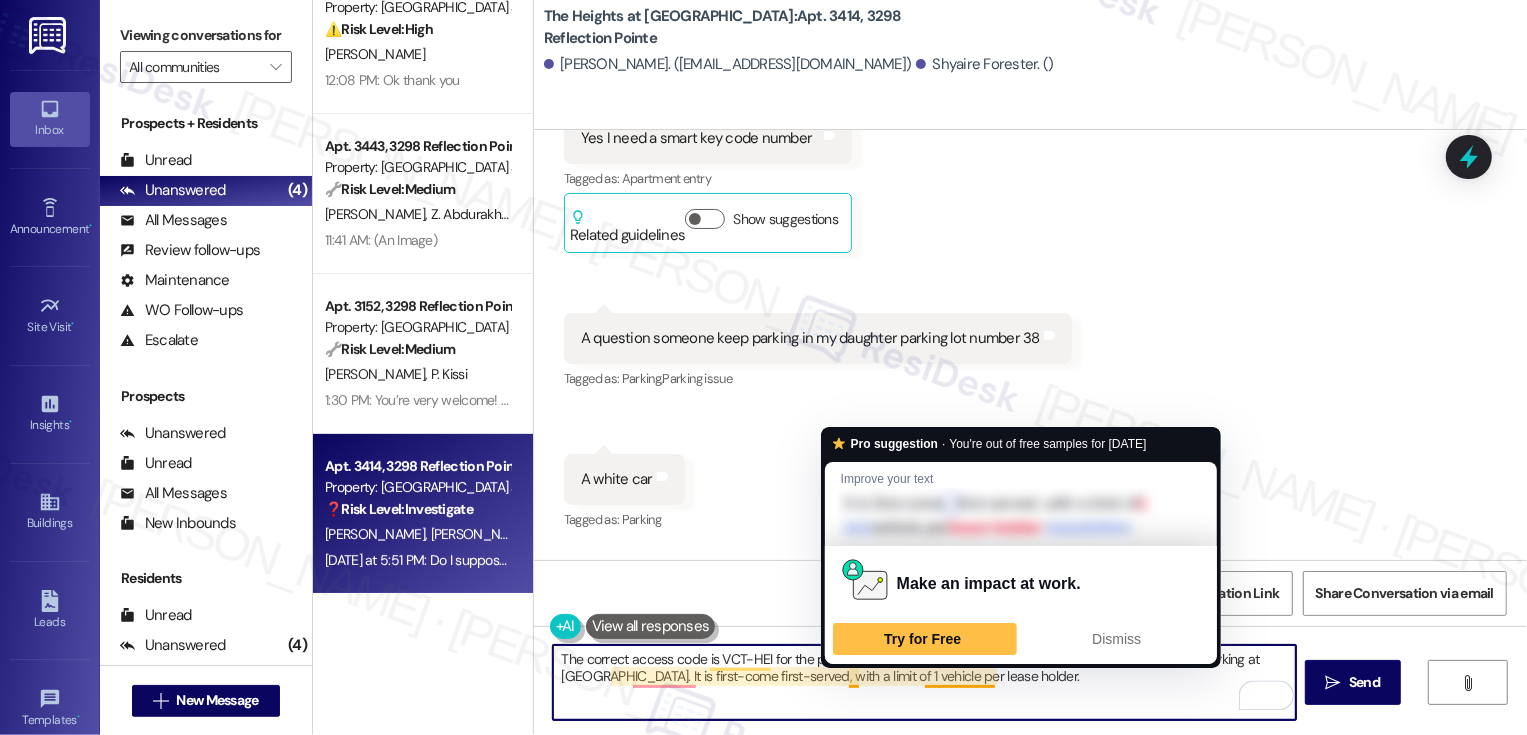 click on "The correct access code is VCT-HEI for the pool. The office has also mentioned that we do not have assigned parking at [GEOGRAPHIC_DATA]. It is first-come first-served, with a limit of 1 vehicle per lease holder." at bounding box center (924, 682) 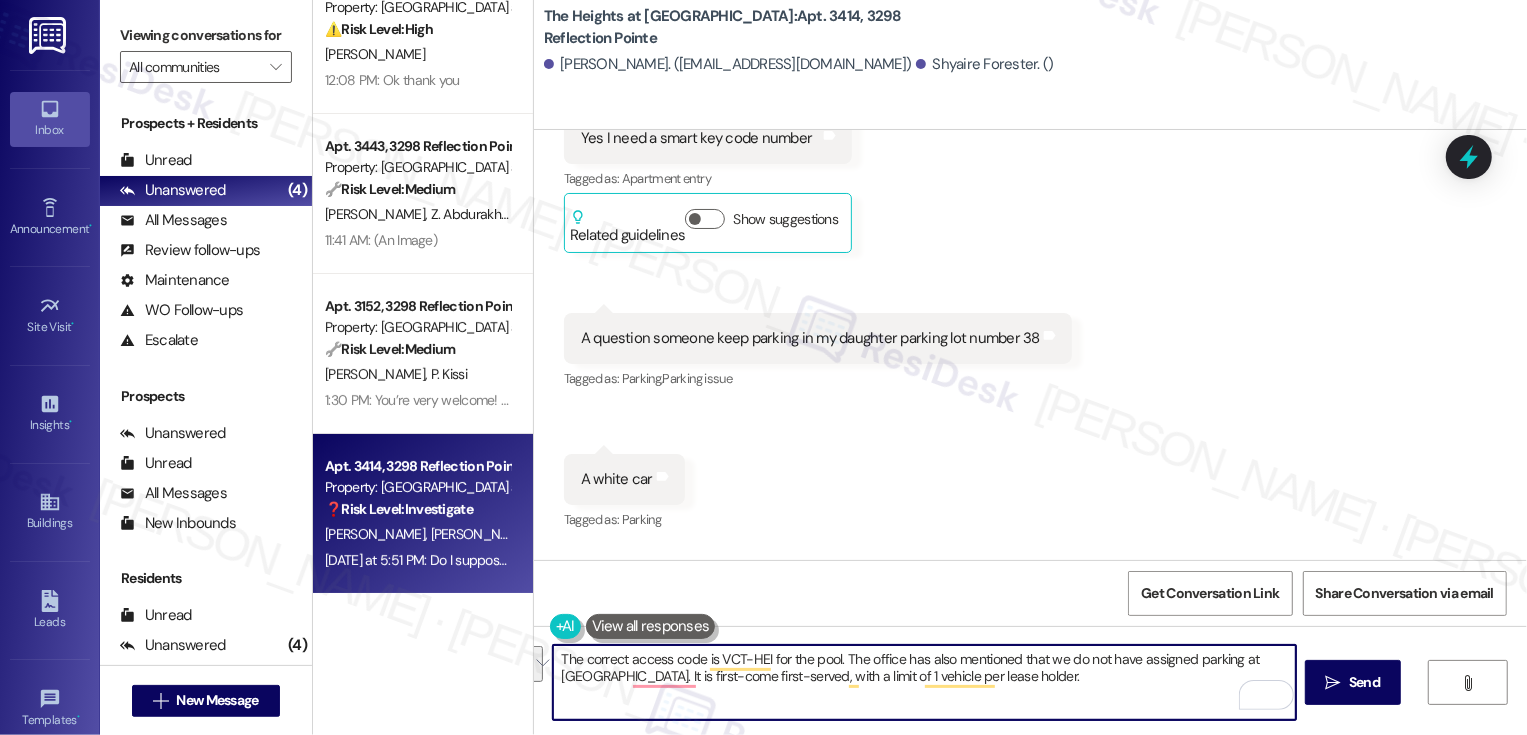 paste on "Hi {{first_name}}! Just a quick note—the correct access code for the pool is VCT-HEI.
Also, the office shared that parking at [GEOGRAPHIC_DATA] isn’t assigned. It’s first-come, first-served, with a limit of one vehicle per lease holder.
Let me know if you have any other questions—I’m happy to help!" 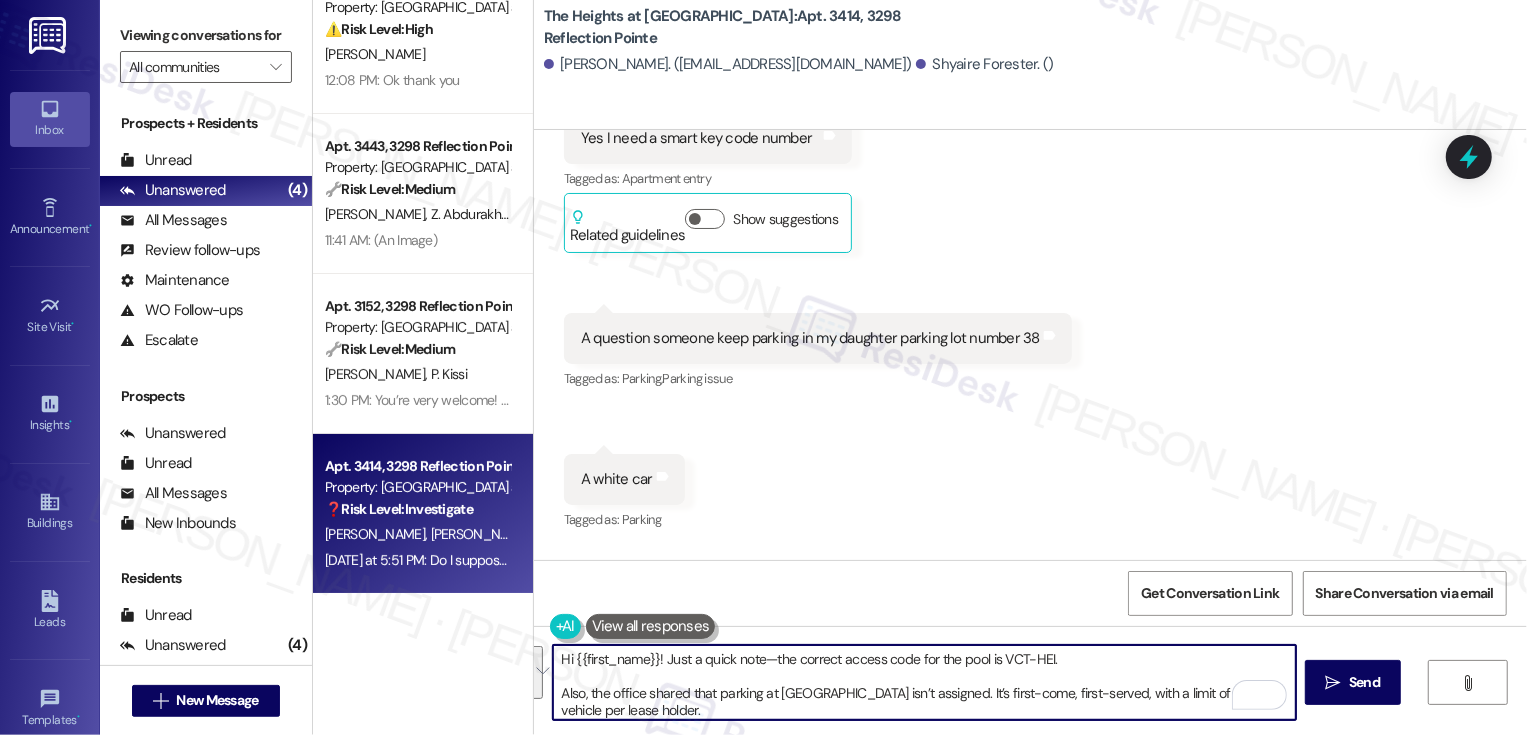scroll, scrollTop: 68, scrollLeft: 0, axis: vertical 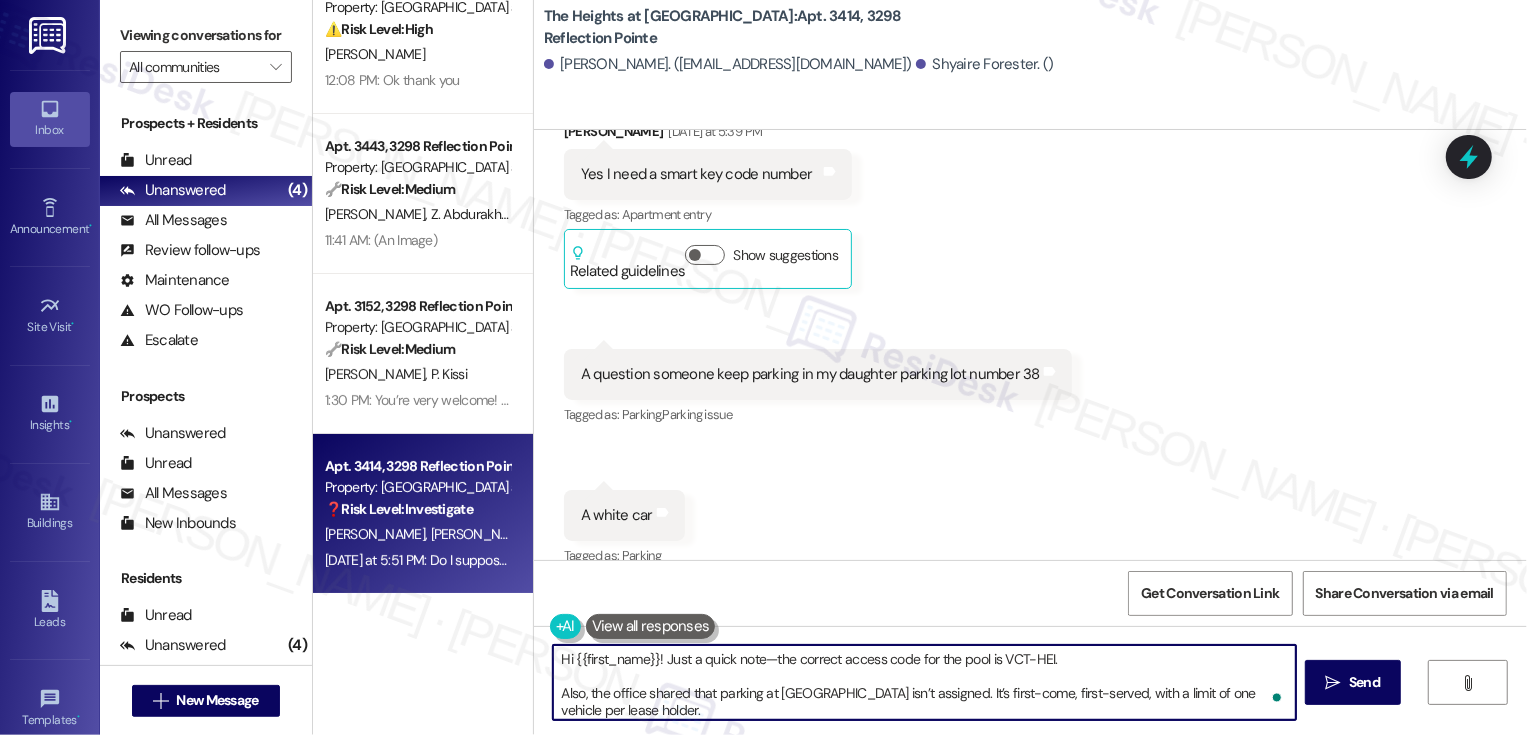 click on "[PERSON_NAME]. ([EMAIL_ADDRESS][DOMAIN_NAME])" at bounding box center [728, 64] 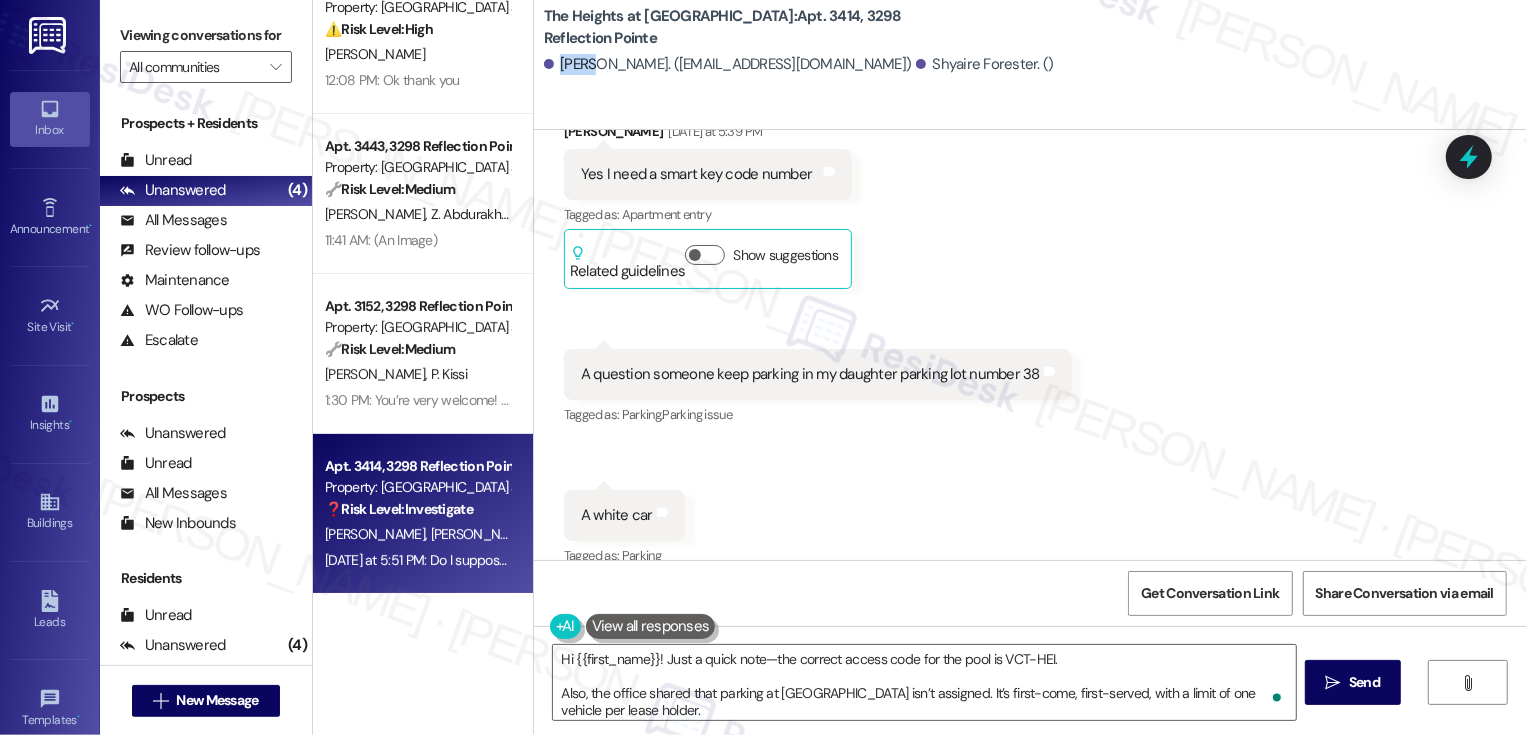 copy on "[PERSON_NAME]" 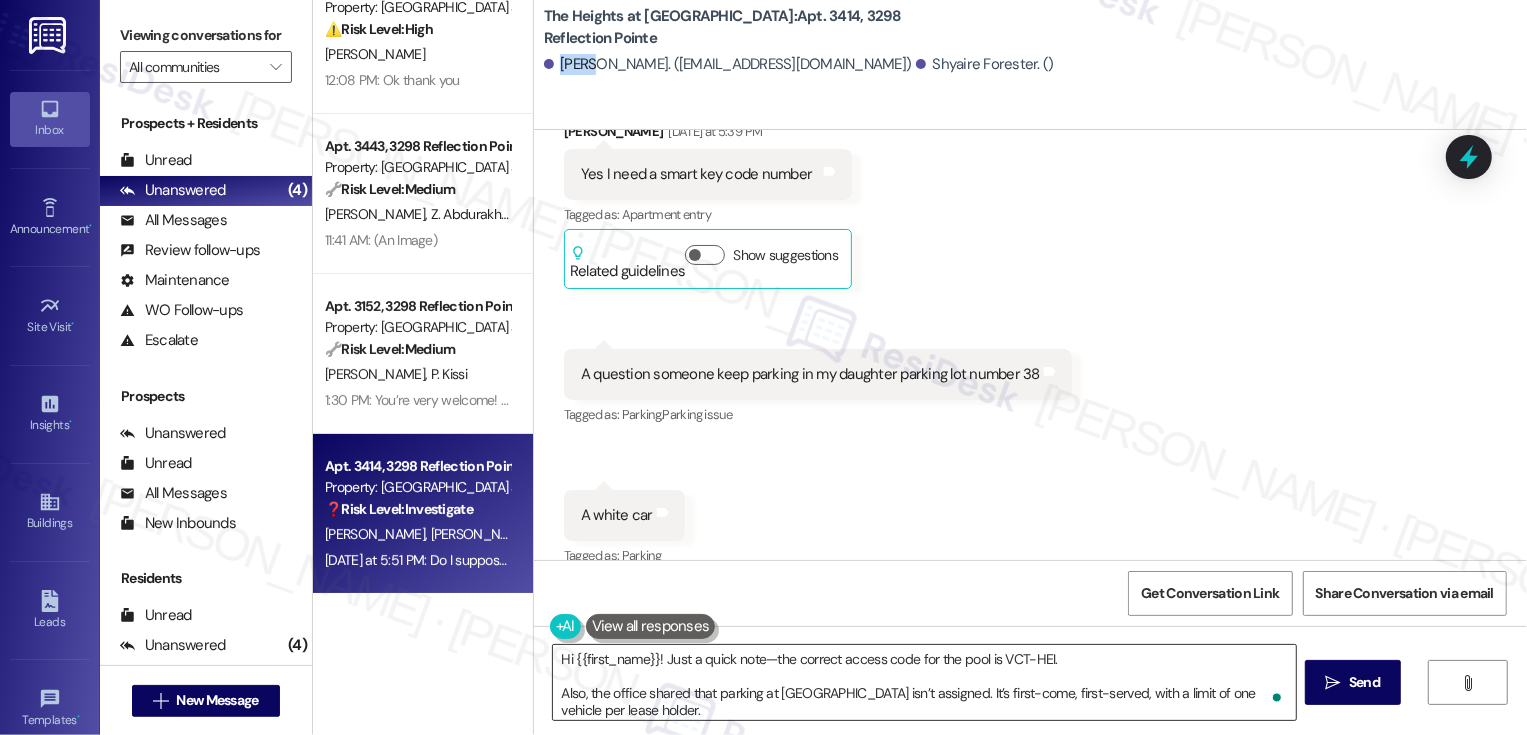 click on "Hi {{first_name}}! Just a quick note—the correct access code for the pool is VCT-HEI.
Also, the office shared that parking at [GEOGRAPHIC_DATA] isn’t assigned. It’s first-come, first-served, with a limit of one vehicle per lease holder.
Let me know if you have any other questions—I’m happy to help!" at bounding box center (924, 682) 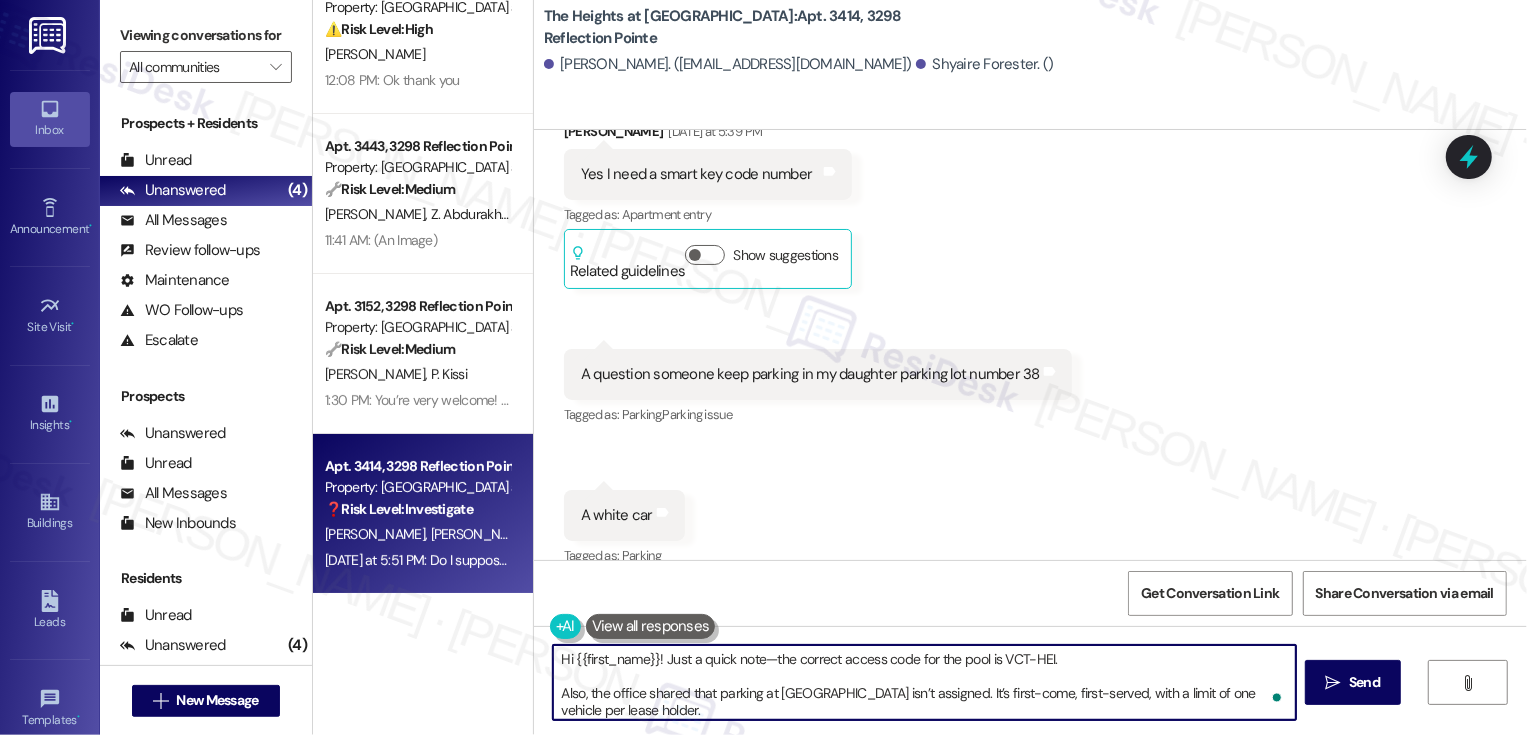 click on "Hi {{first_name}}! Just a quick note—the correct access code for the pool is VCT-HEI.
Also, the office shared that parking at [GEOGRAPHIC_DATA] isn’t assigned. It’s first-come, first-served, with a limit of one vehicle per lease holder.
Let me know if you have any other questions—I’m happy to help!" at bounding box center (924, 682) 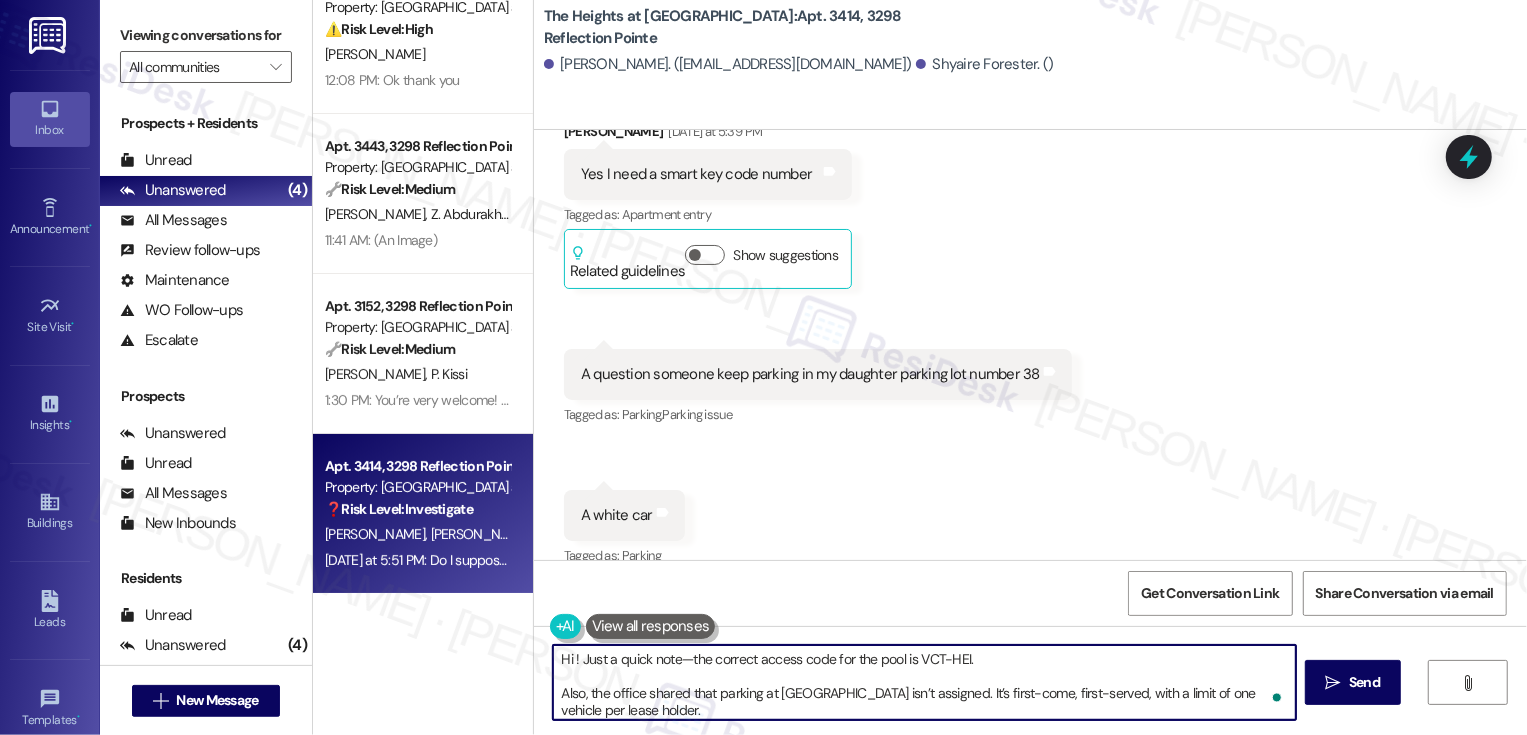 paste on "[PERSON_NAME]" 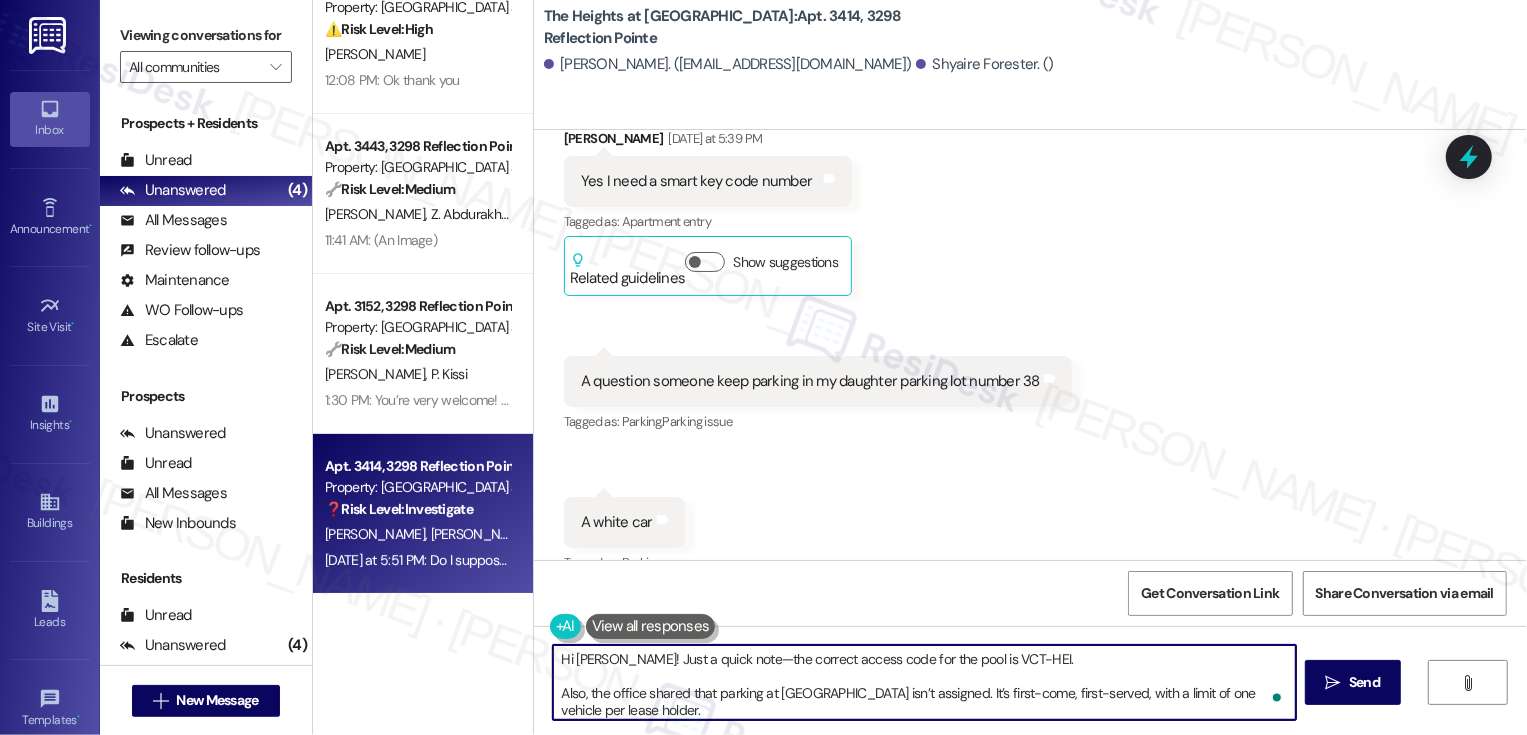 scroll, scrollTop: 4265, scrollLeft: 0, axis: vertical 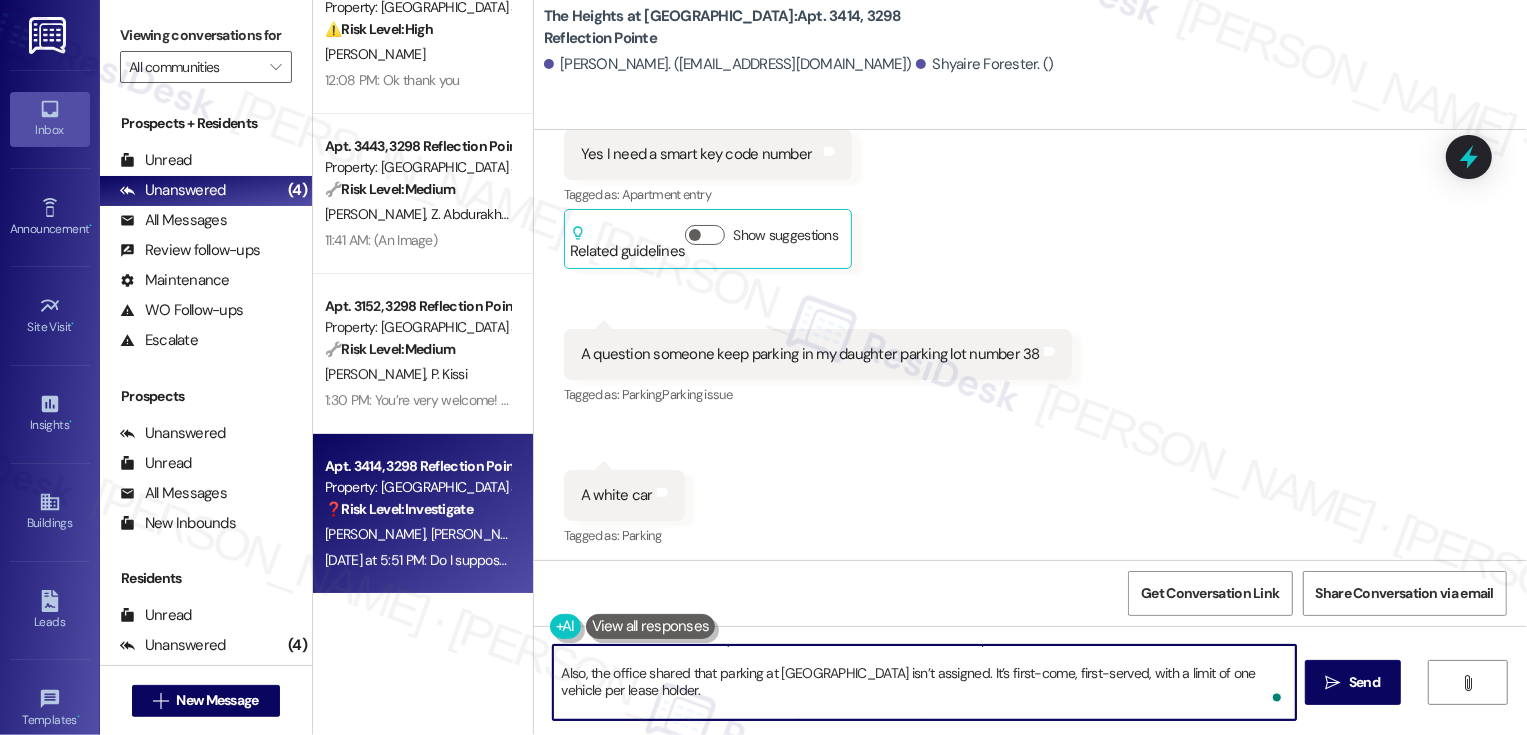 drag, startPoint x: 752, startPoint y: 712, endPoint x: 715, endPoint y: 711, distance: 37.01351 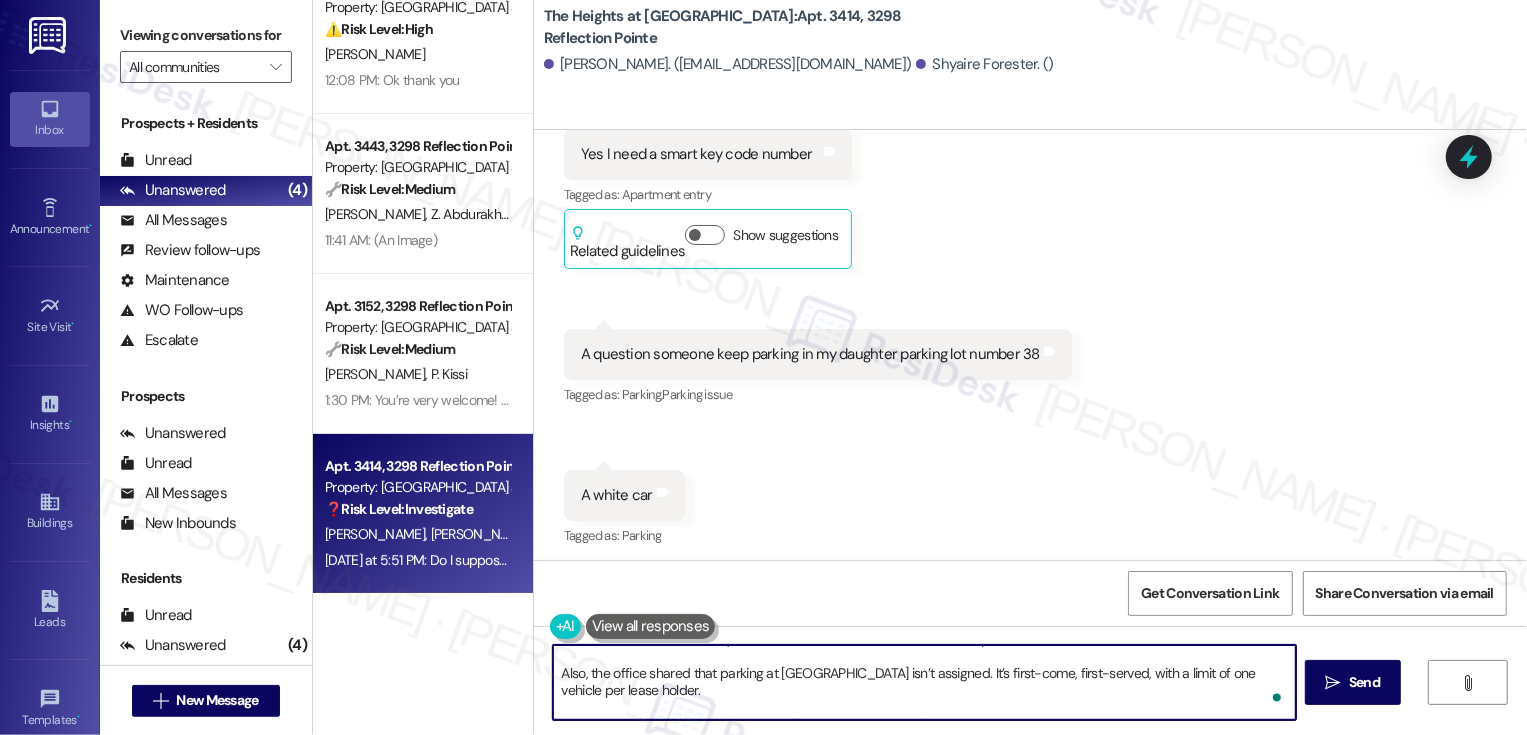 scroll, scrollTop: 28, scrollLeft: 0, axis: vertical 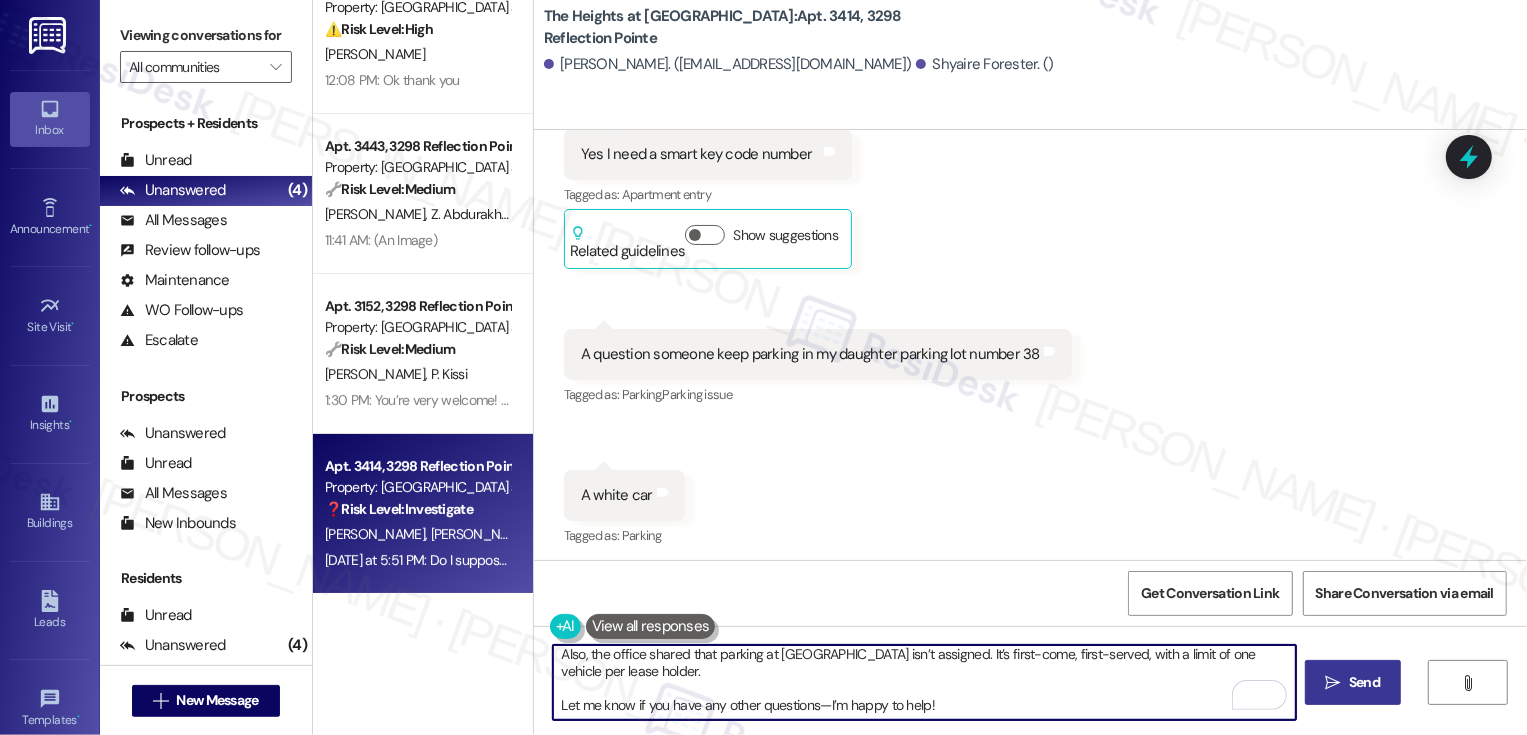 type on "Hi [PERSON_NAME]! Just a quick note—the correct access code for the pool is VCT-HEI.
Also, the office shared that parking at [GEOGRAPHIC_DATA] isn’t assigned. It’s first-come, first-served, with a limit of one vehicle per lease holder.
Let me know if you have any other questions—I’m happy to help!" 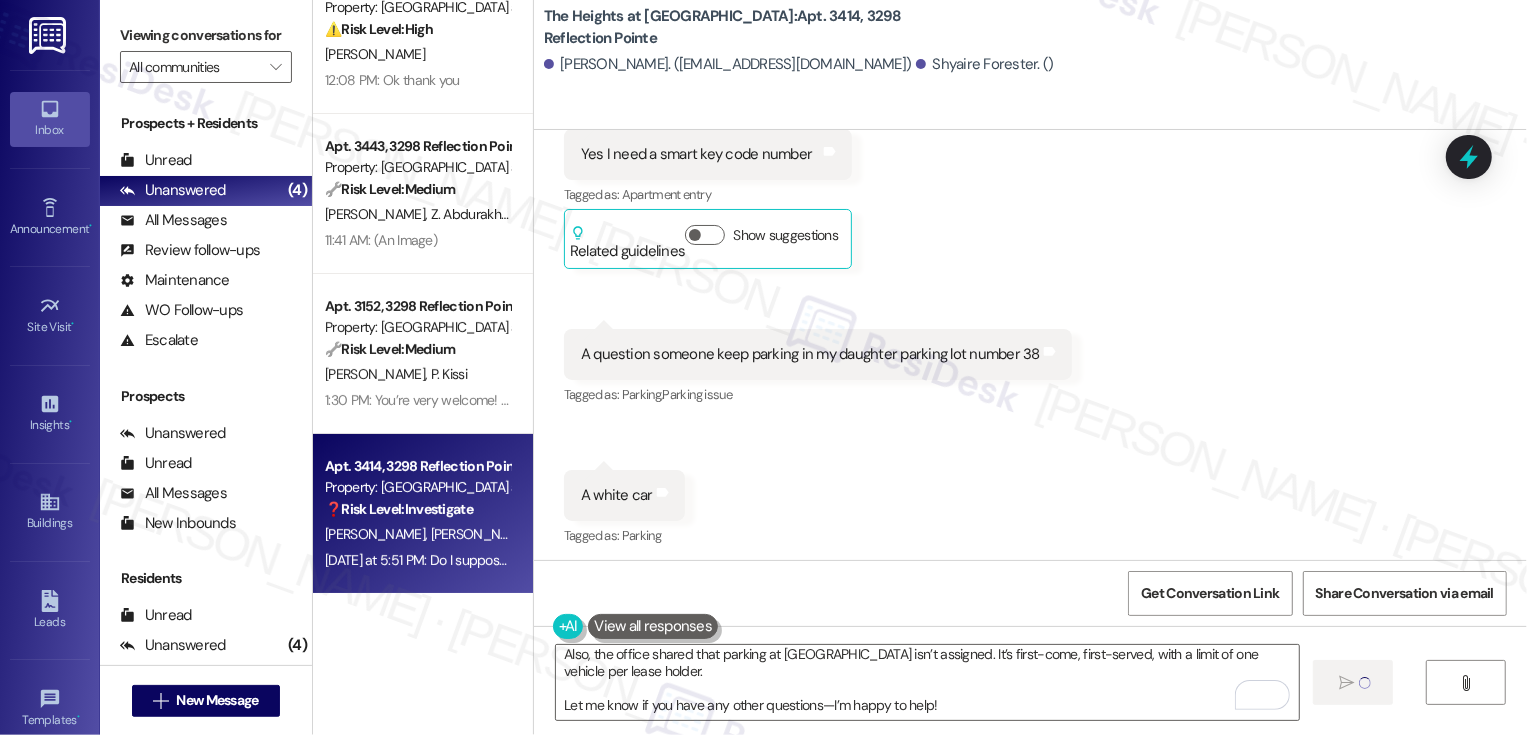 type 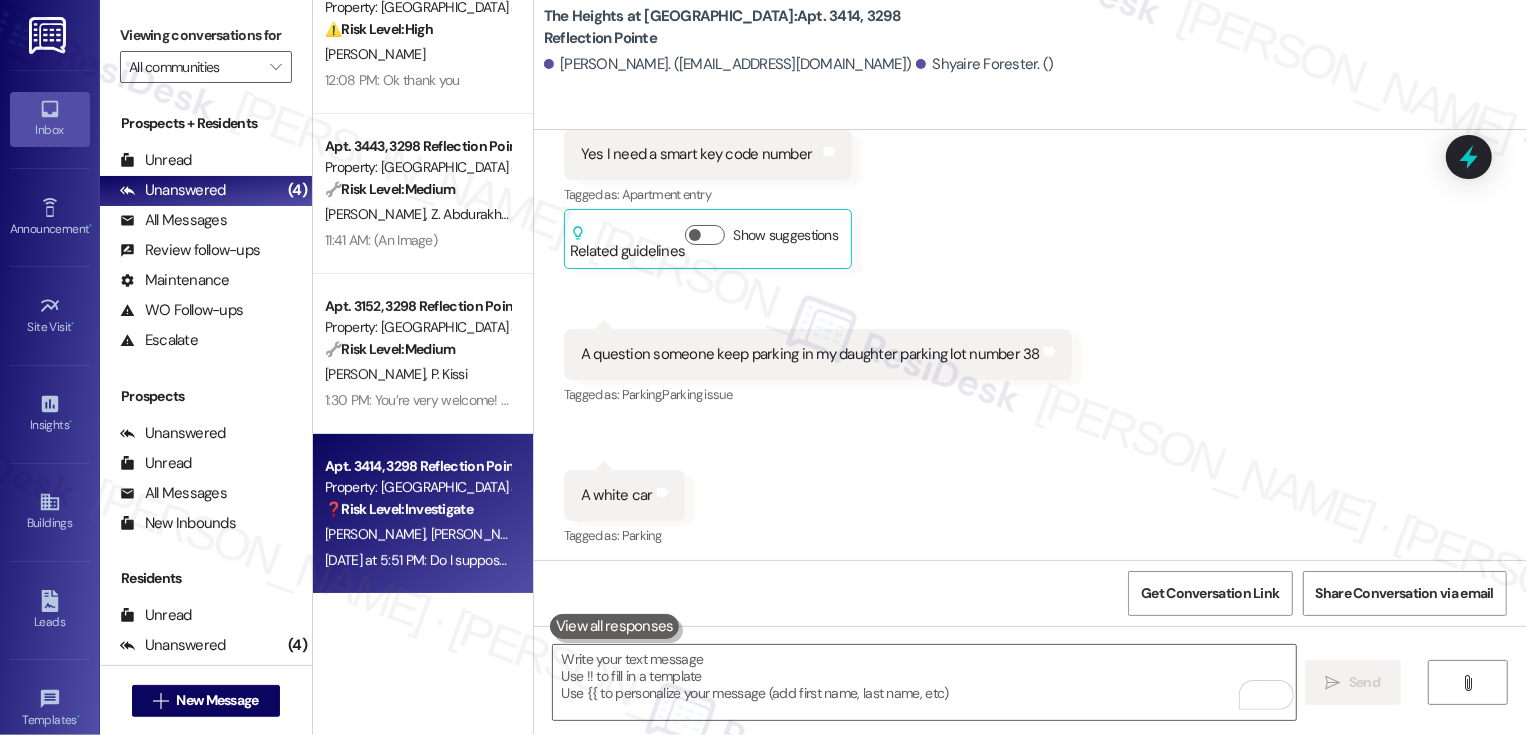 scroll 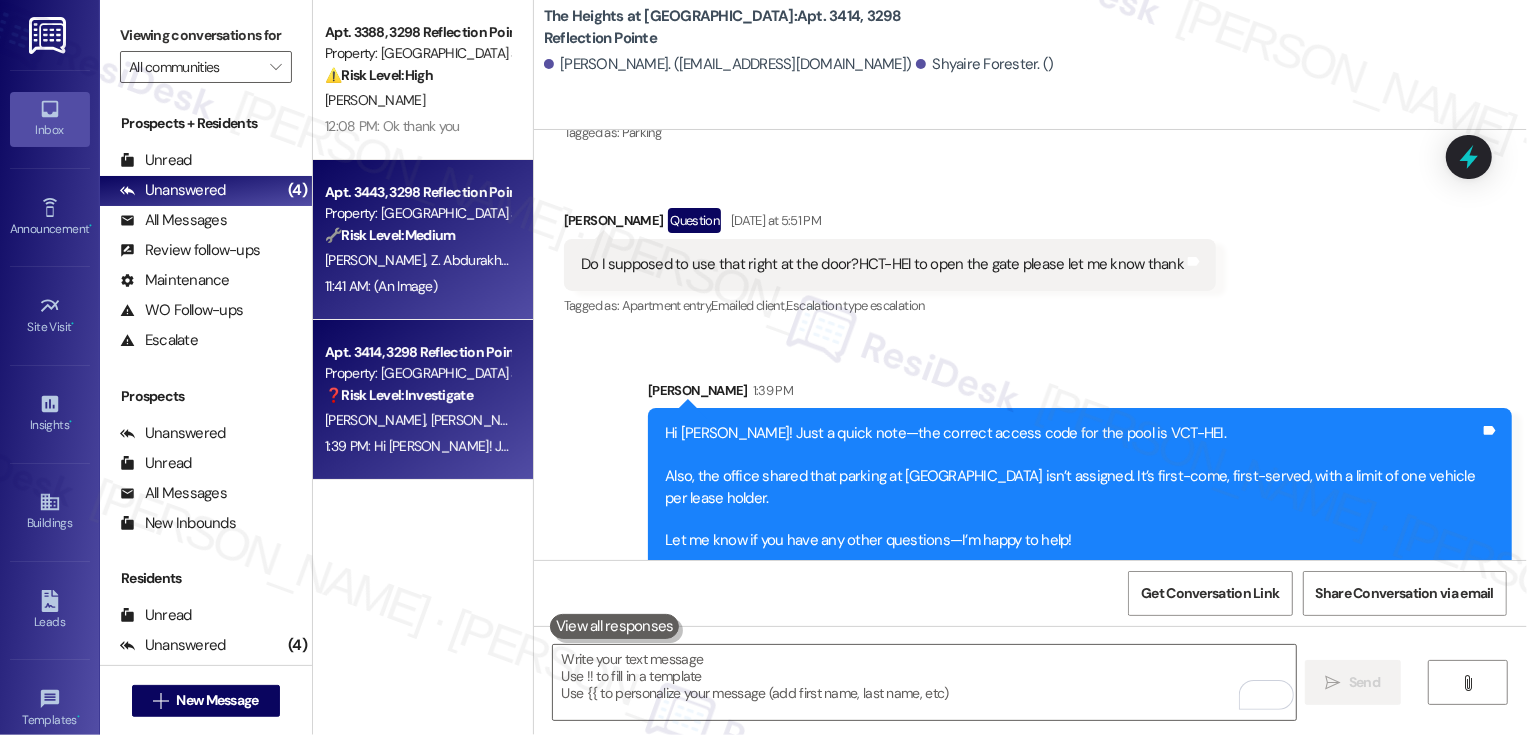 click on "[PERSON_NAME] Z. Abdurakhimova" at bounding box center [417, 260] 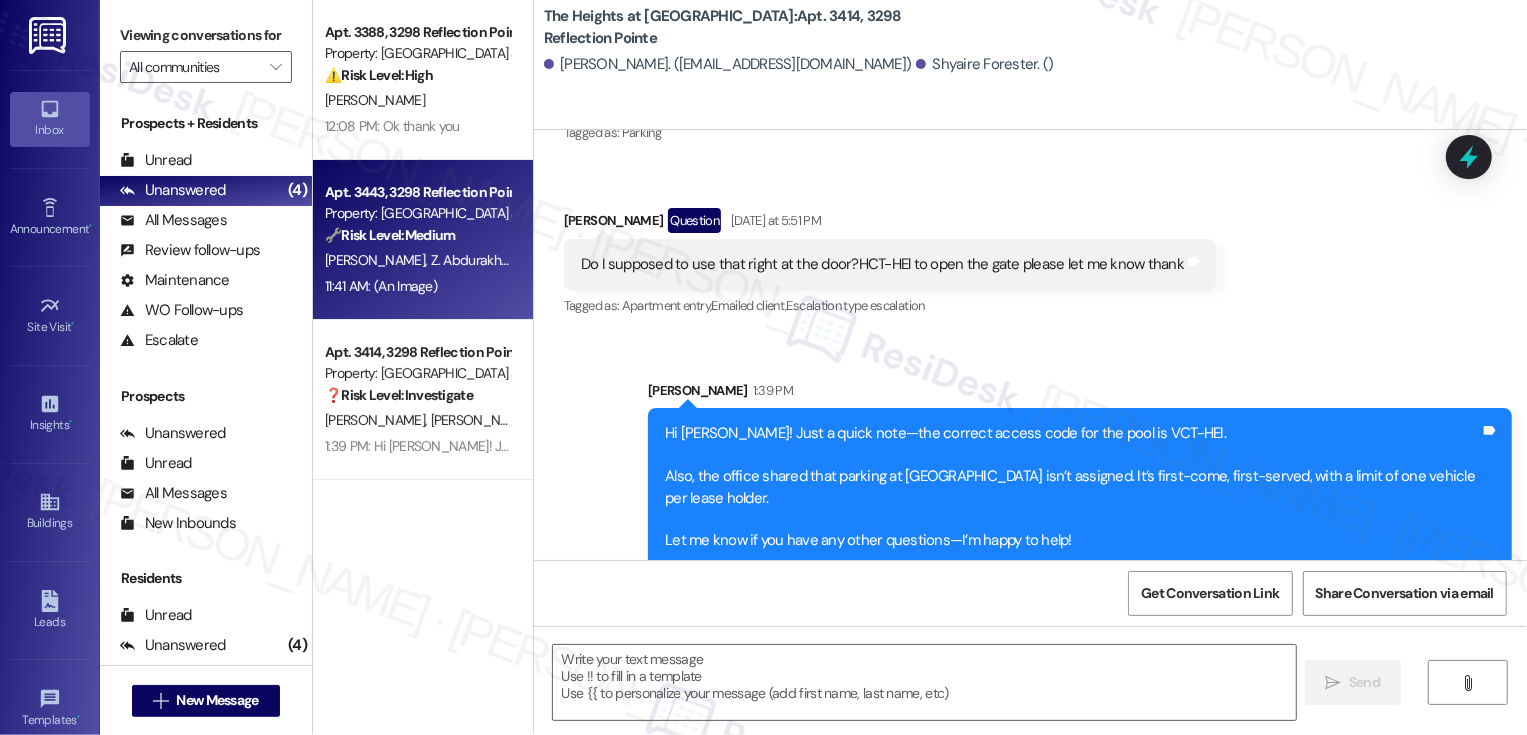 type on "Fetching suggested responses. Please feel free to read through the conversation in the meantime." 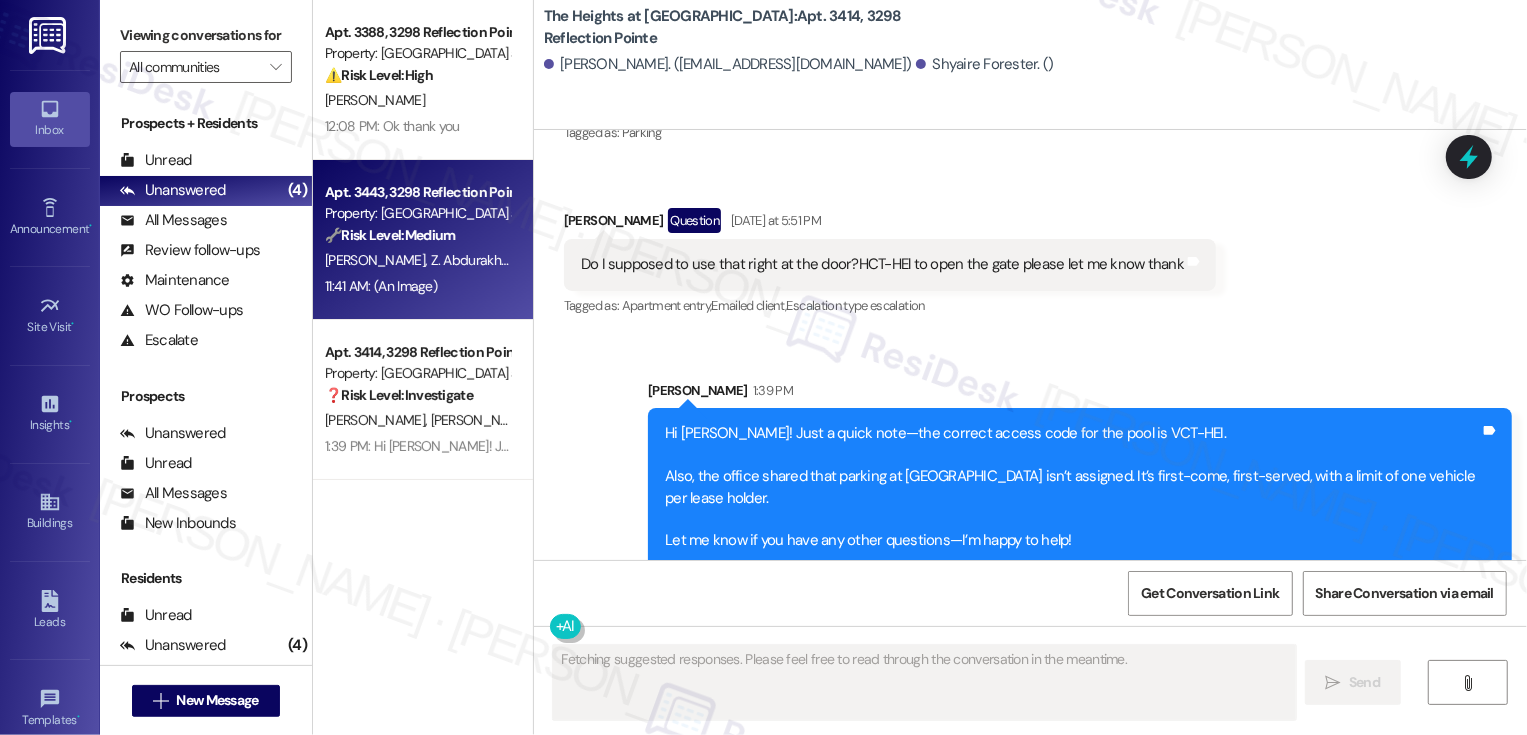 click on "[PERSON_NAME] Z. Abdurakhimova" at bounding box center (417, 260) 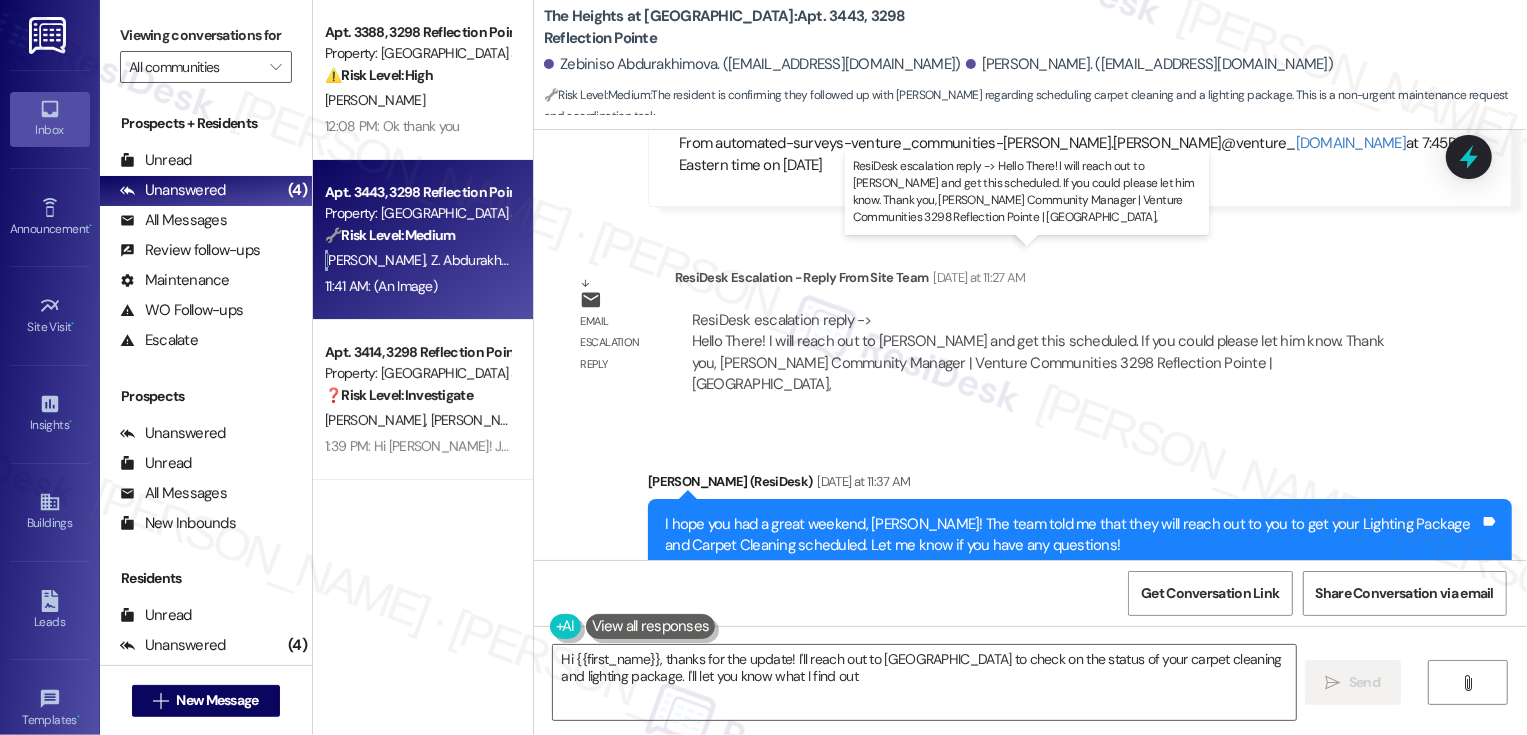 type on "Hi {{first_name}}, thanks for the update! I'll reach out to [GEOGRAPHIC_DATA] to check on the status of your carpet cleaning and lighting package. I'll let you know what I find out!" 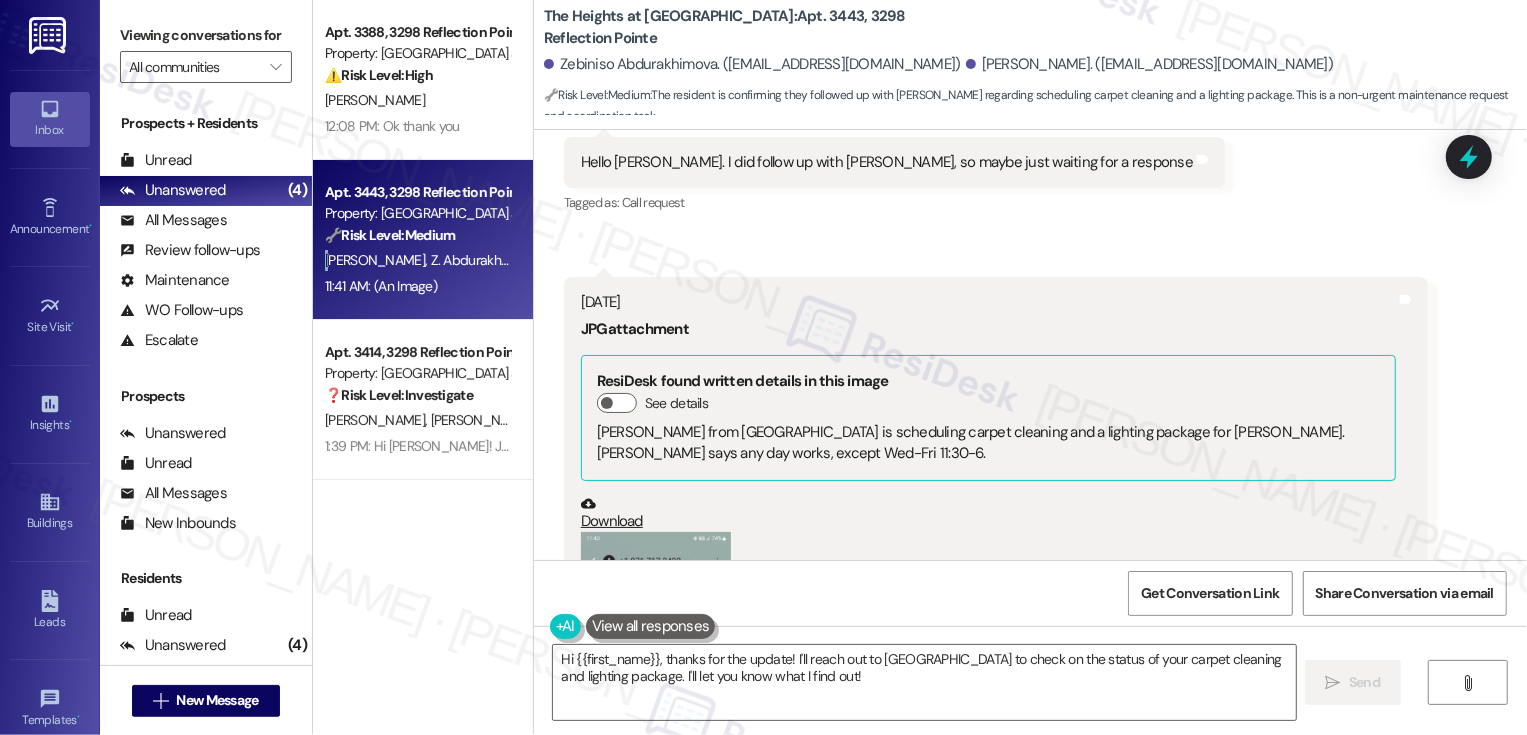 click at bounding box center [656, 693] 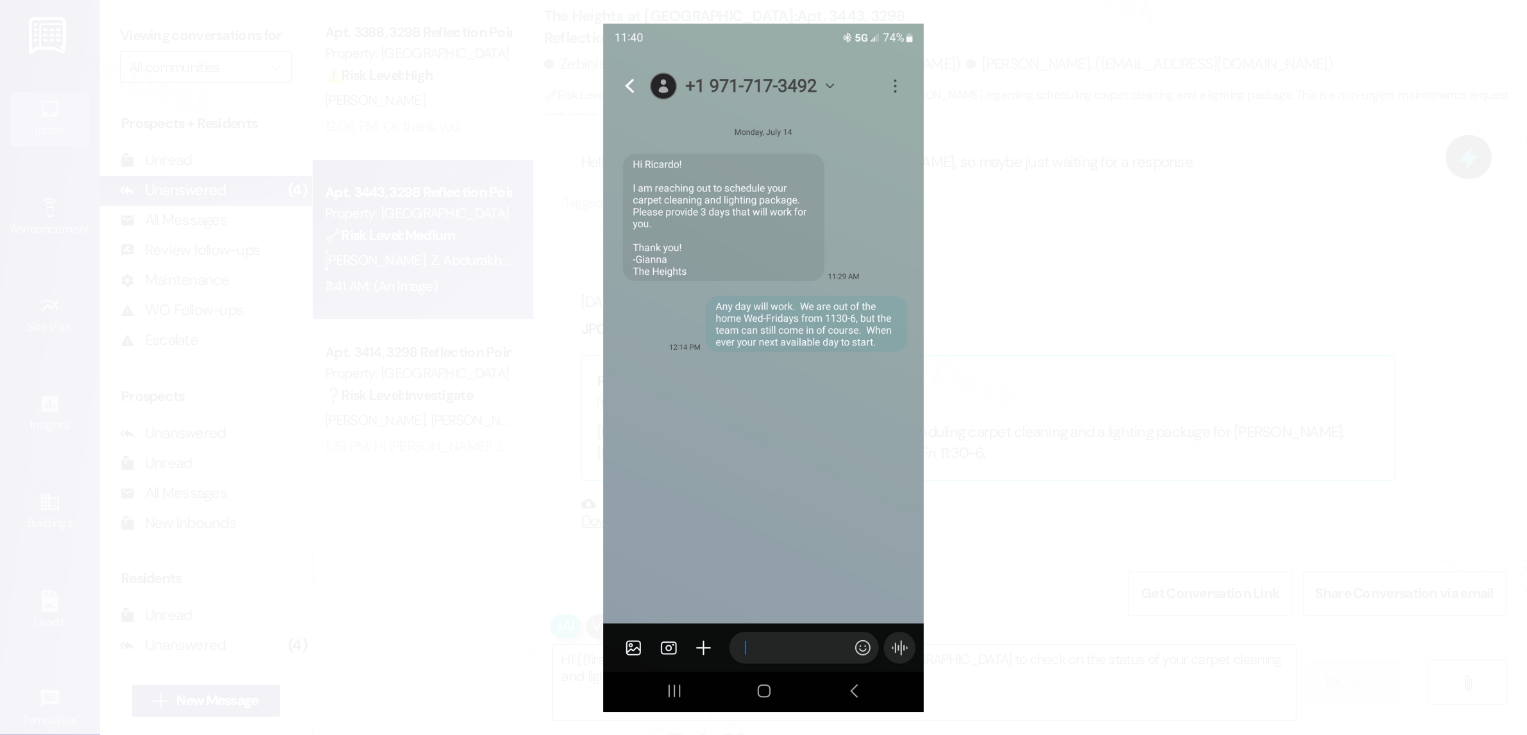 click at bounding box center [763, 367] 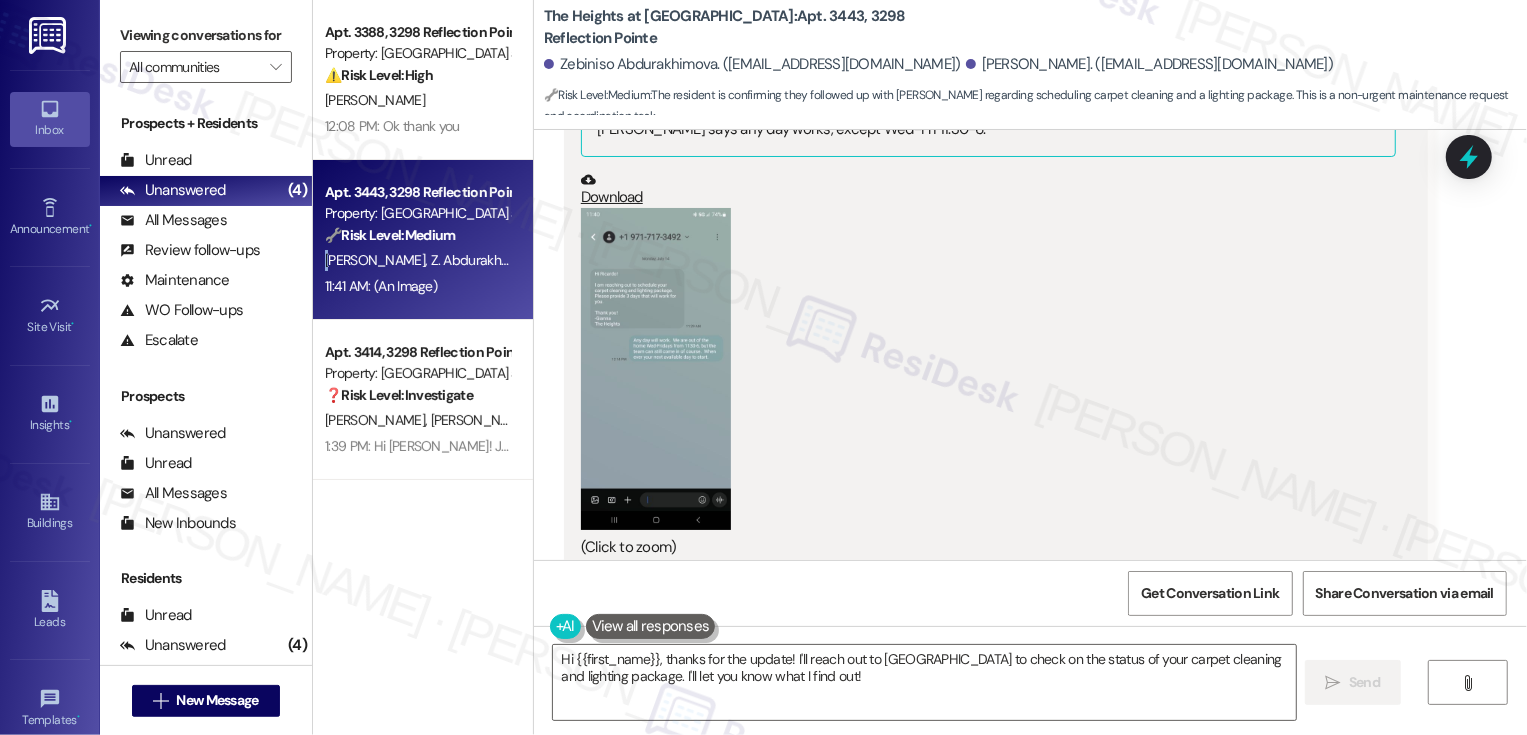 click at bounding box center [656, 369] 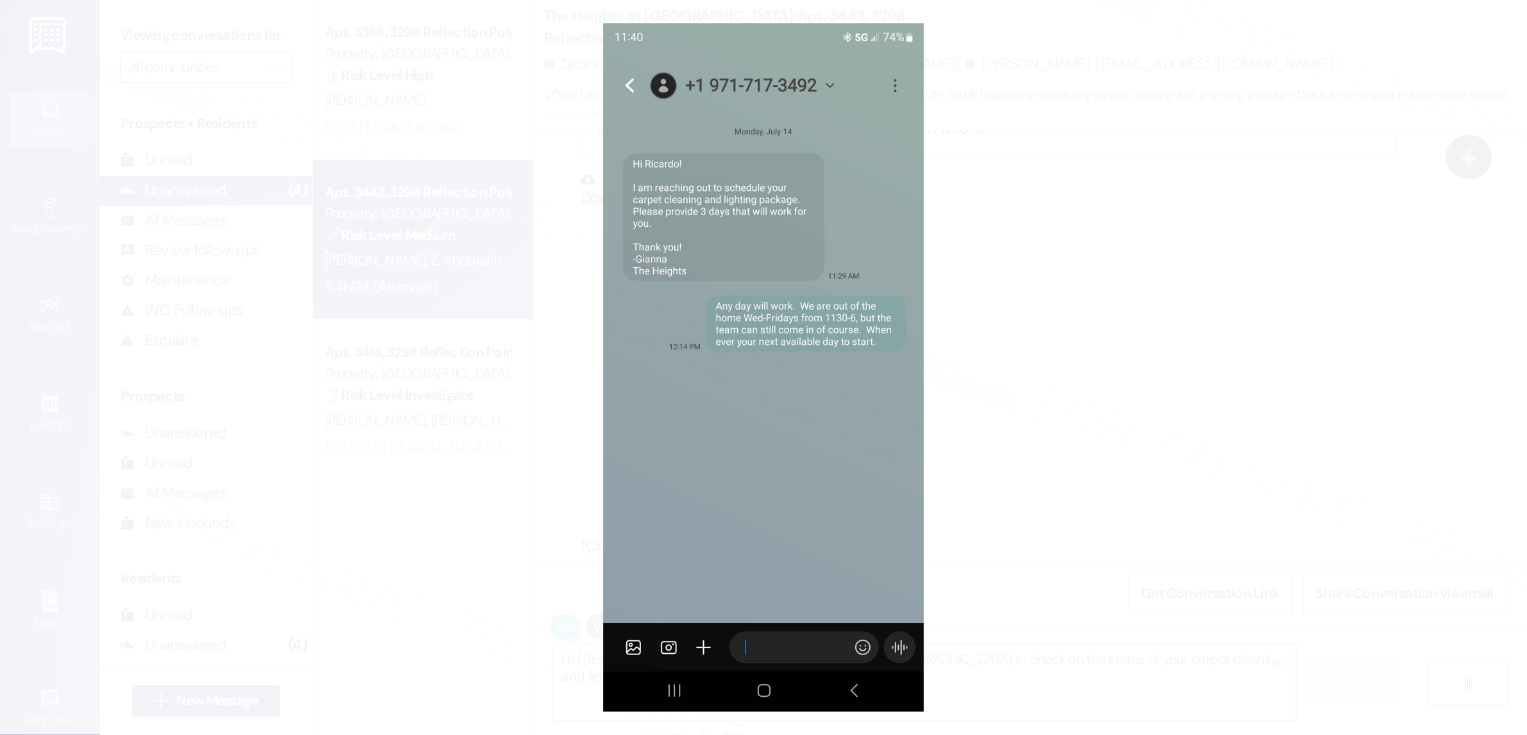 click at bounding box center [763, 367] 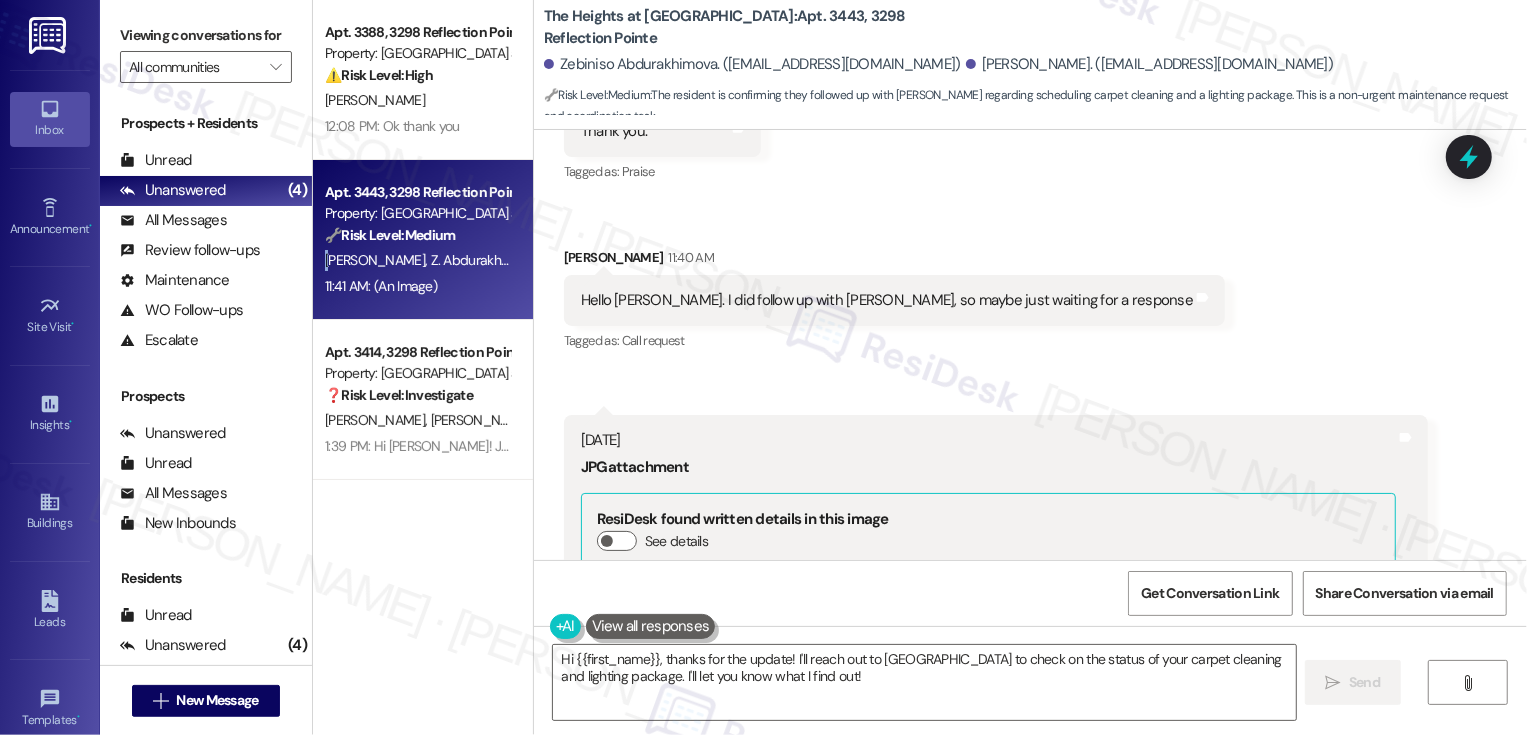 scroll, scrollTop: 4373, scrollLeft: 0, axis: vertical 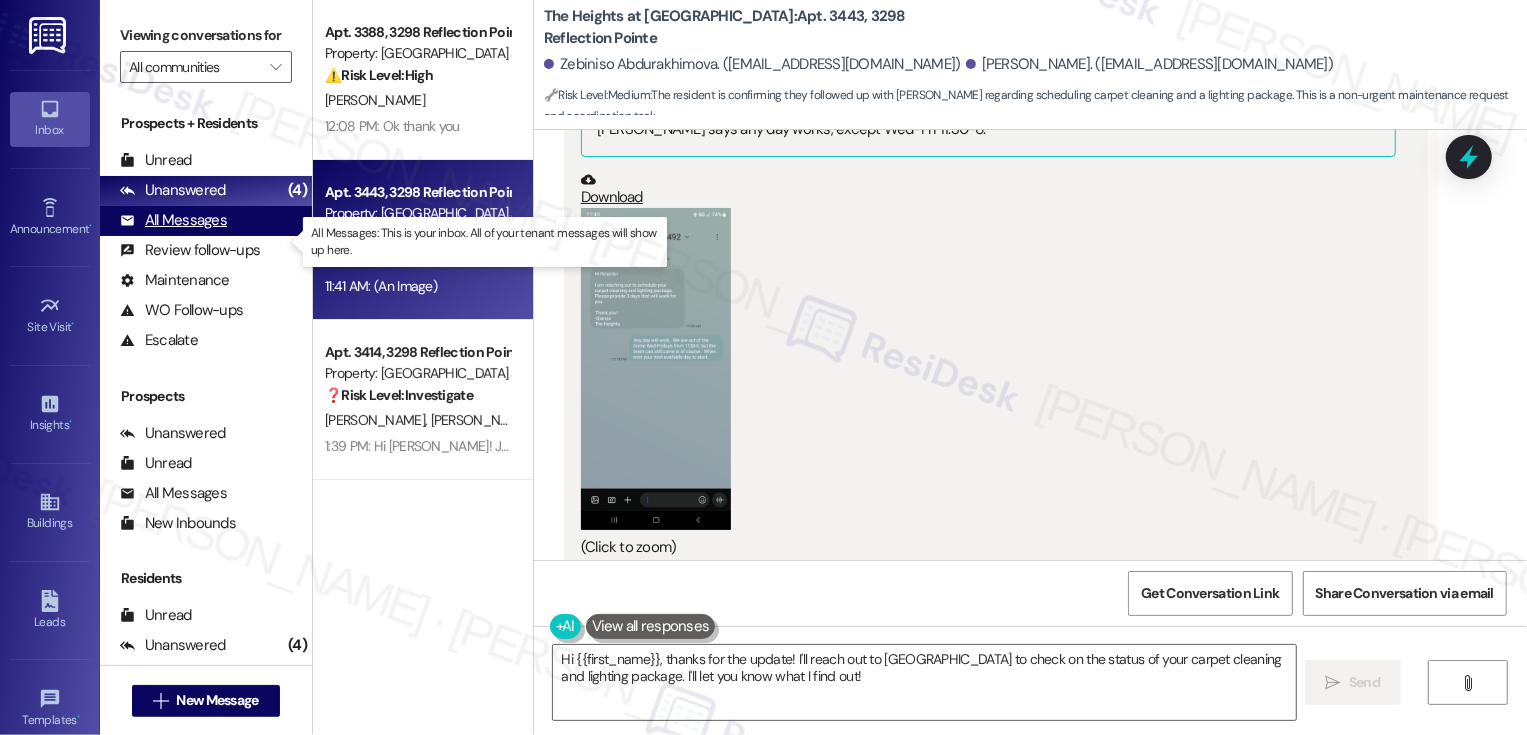 click on "All Messages" at bounding box center [173, 220] 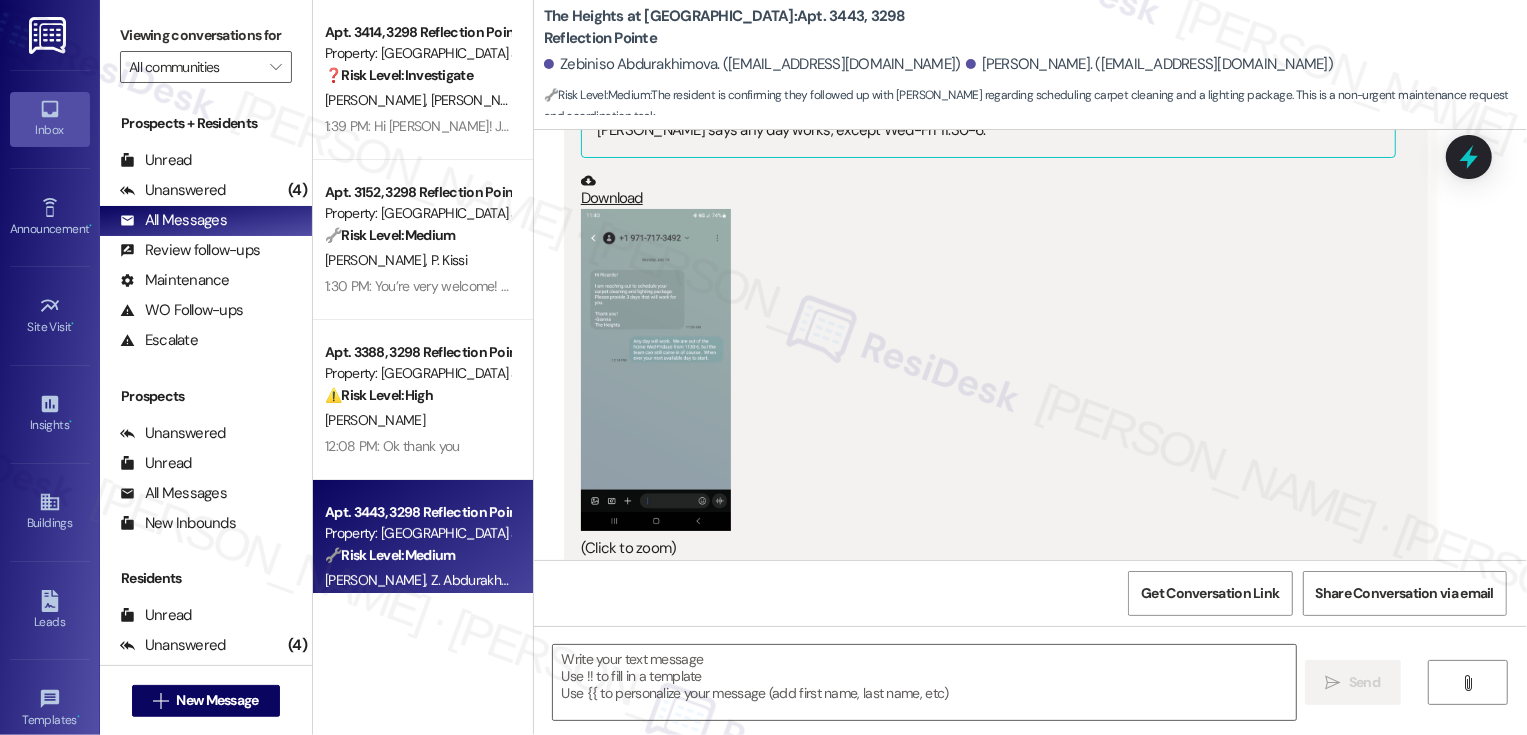 type on "Fetching suggested responses. Please feel free to read through the conversation in the meantime." 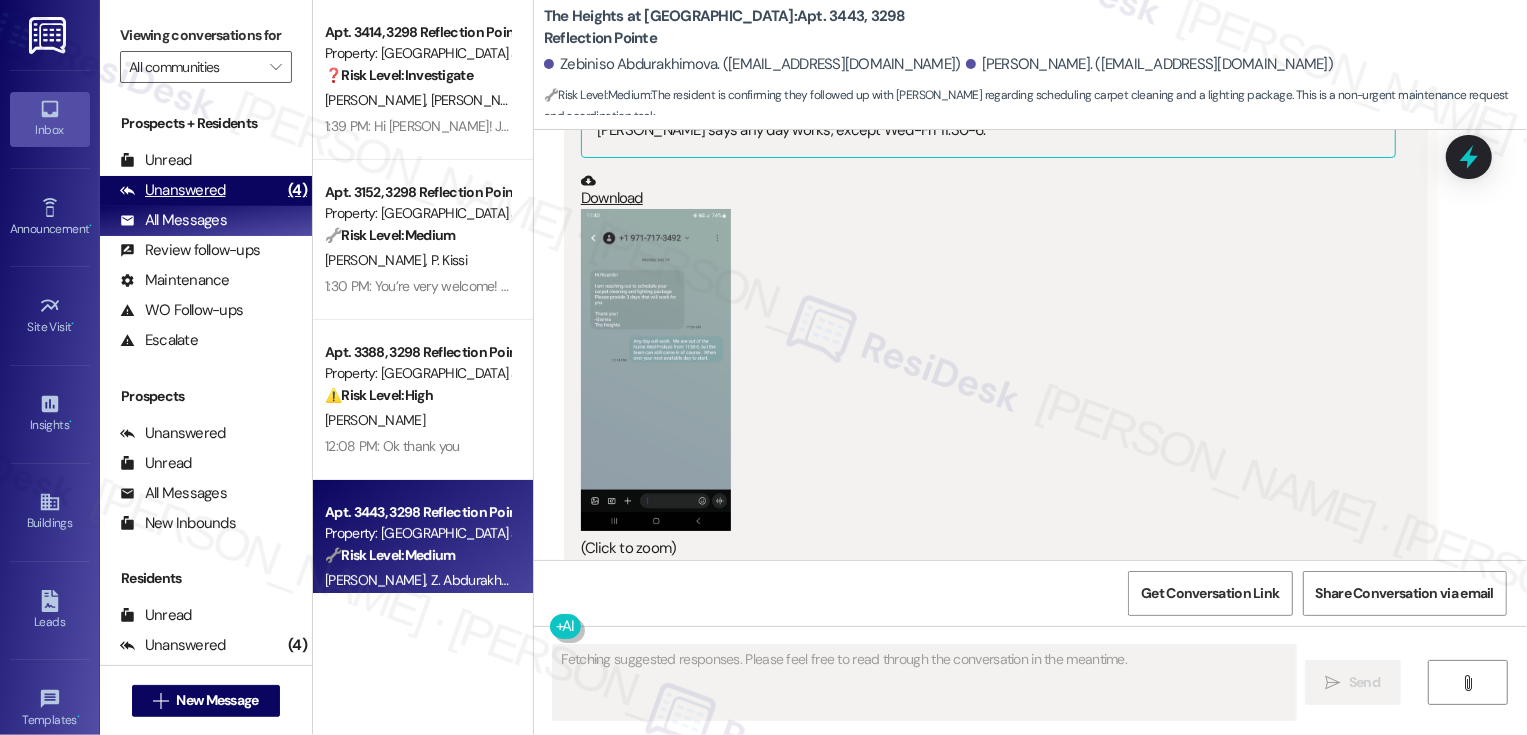 click on "Unanswered (4)" at bounding box center [206, 191] 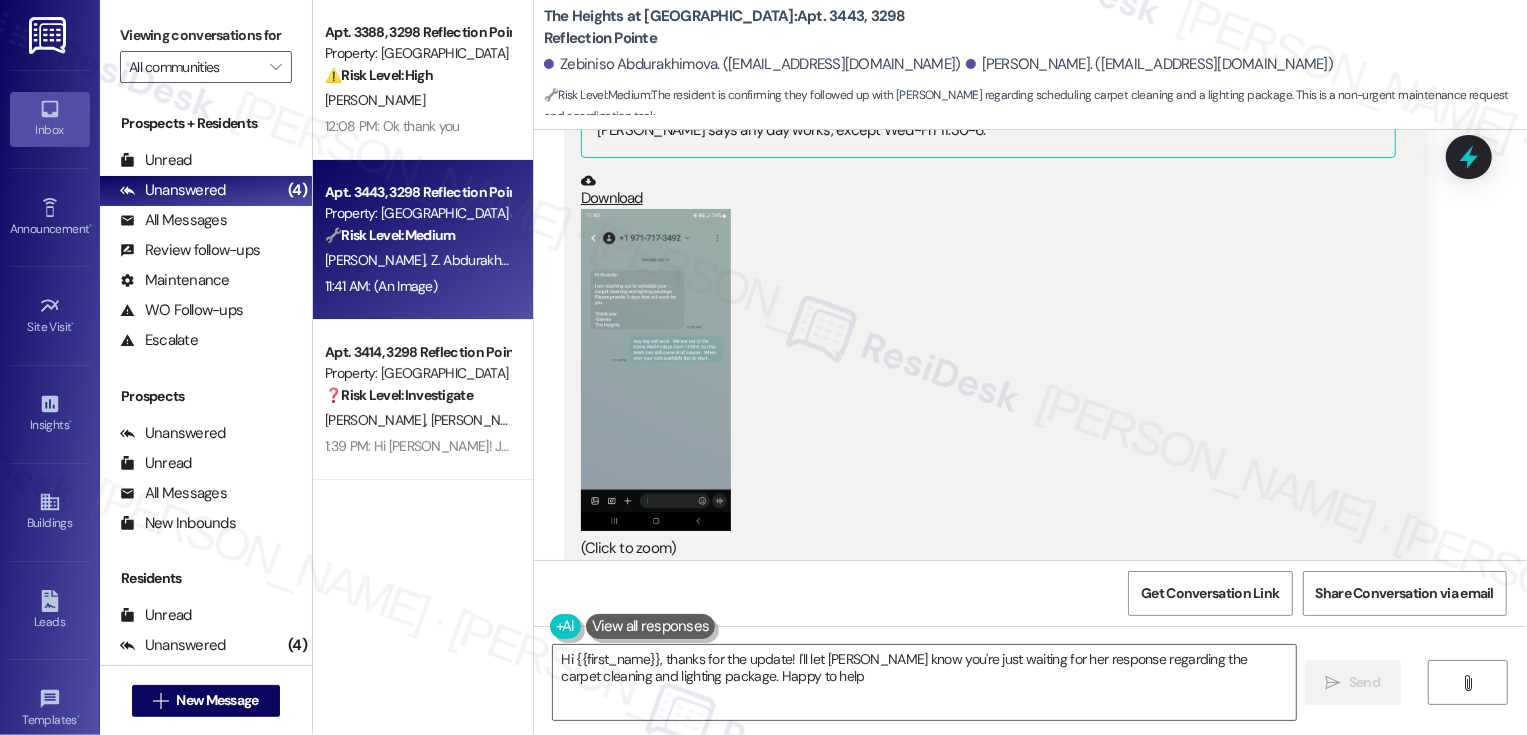 type on "Hi {{first_name}}, thanks for the update! I'll let [PERSON_NAME] know you're just waiting for her response regarding the carpet cleaning and lighting package. Happy to help!" 